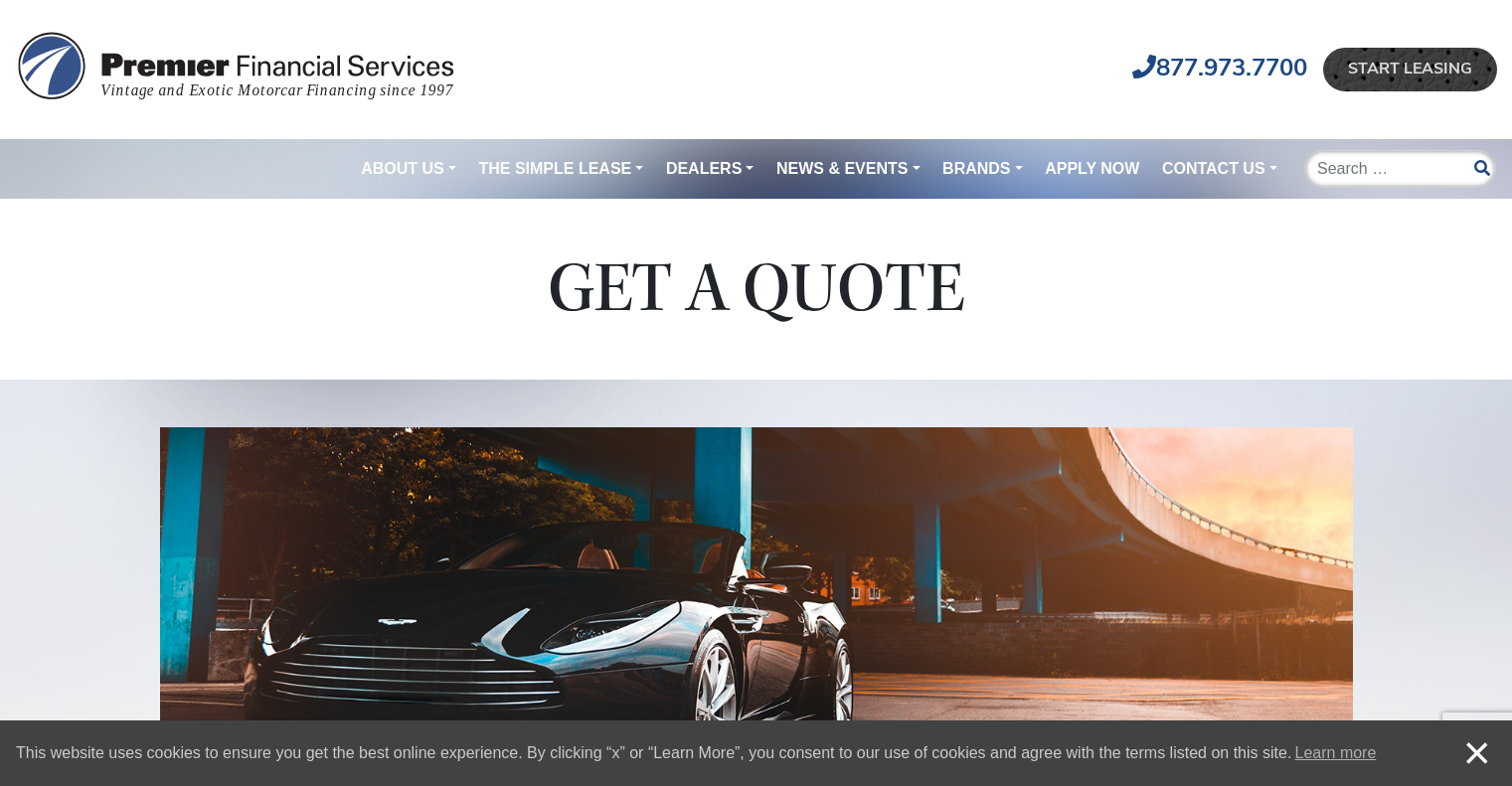 scroll, scrollTop: 0, scrollLeft: 0, axis: both 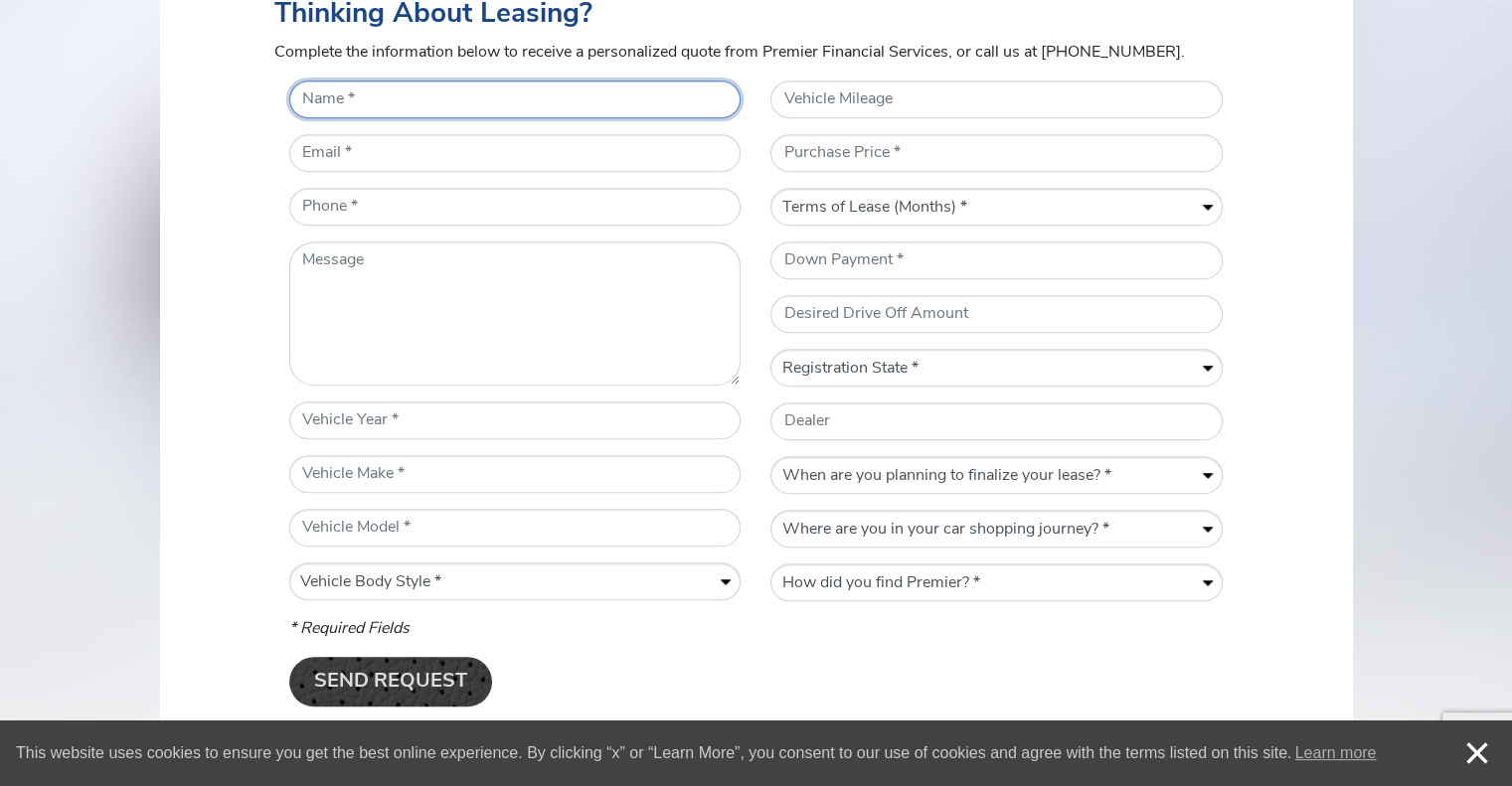 click on "*  Name" at bounding box center [515, 99] 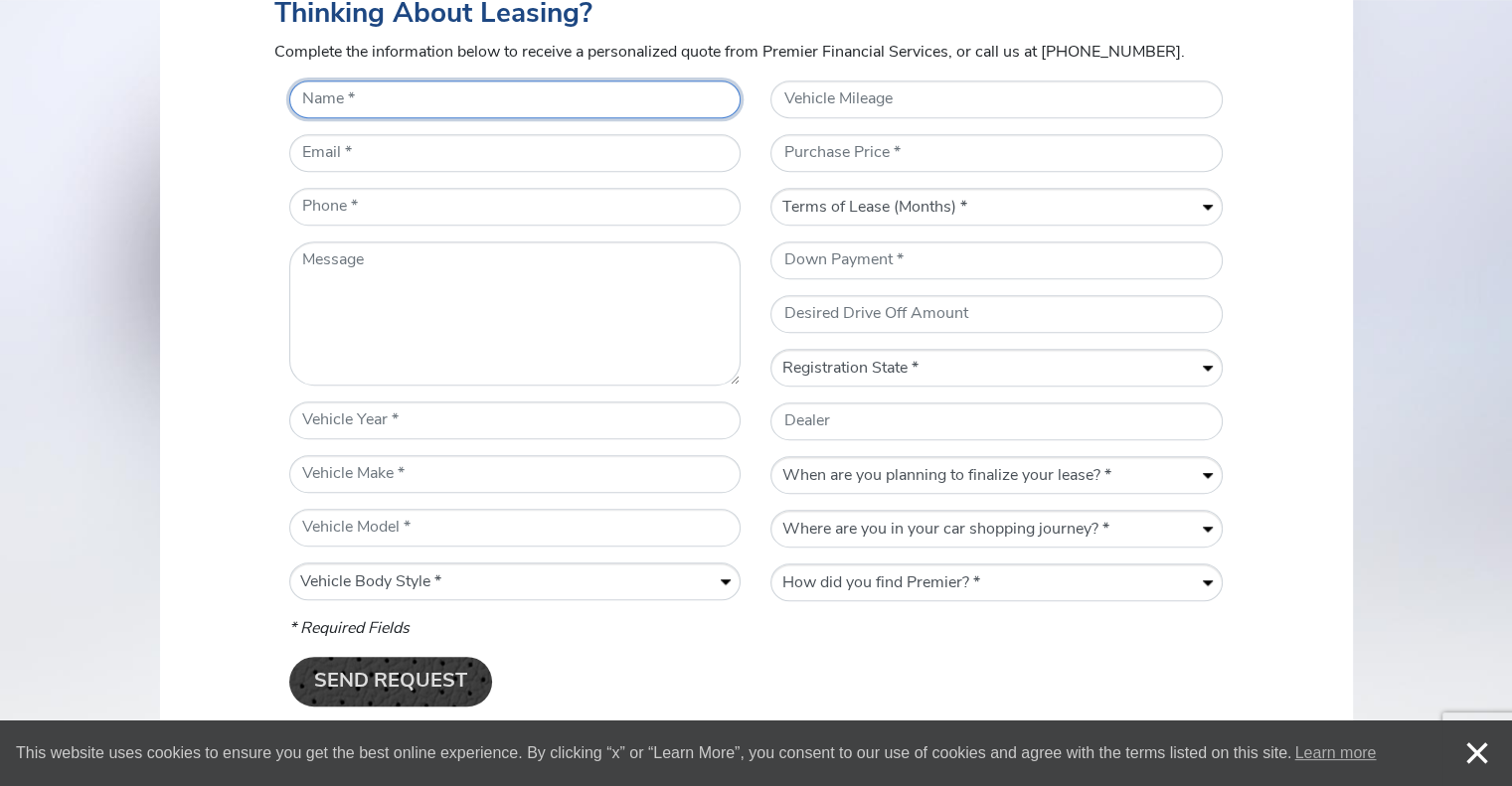 type on "[PERSON_NAME]" 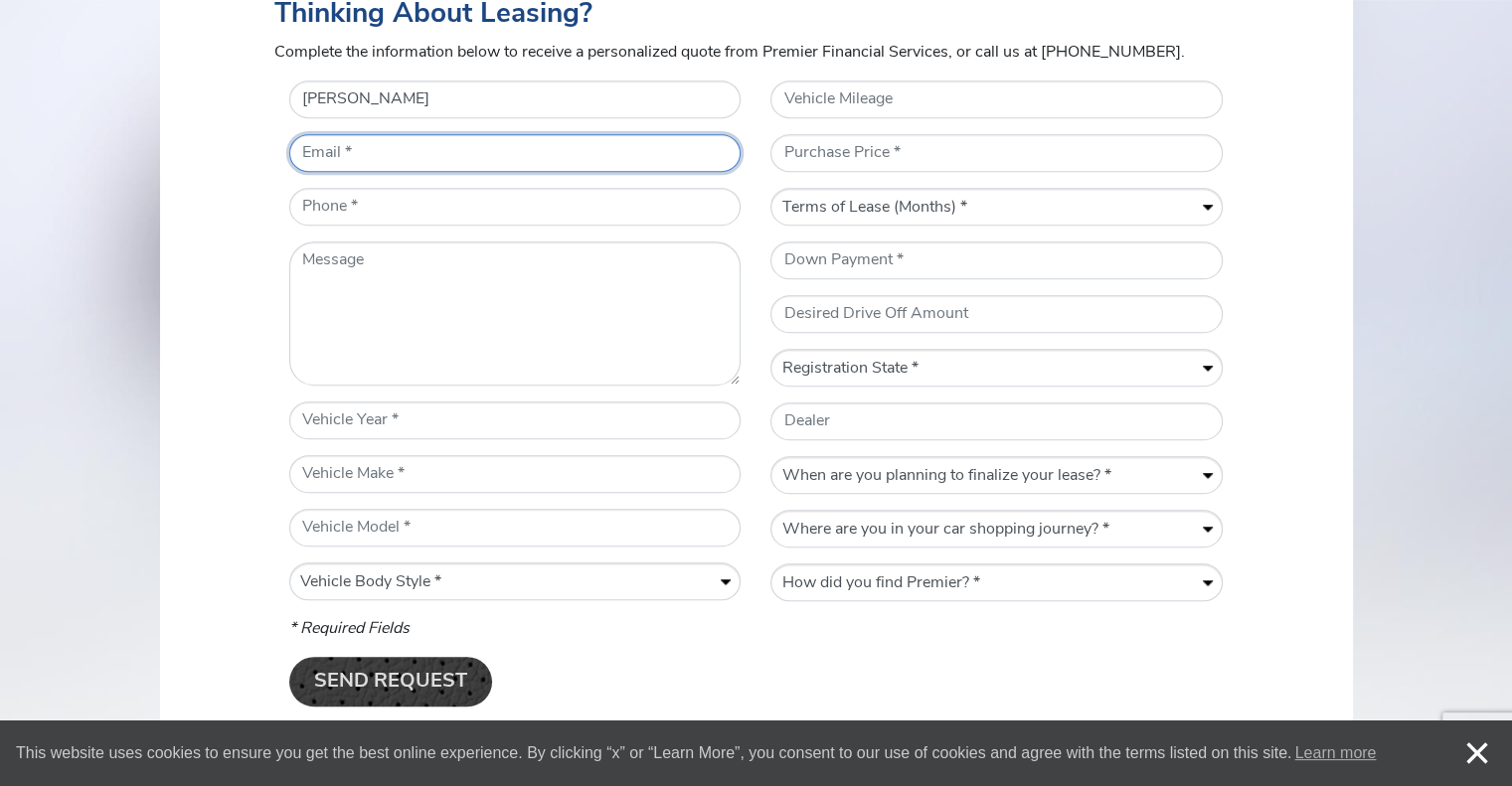 type on "[EMAIL_ADDRESS][DOMAIN_NAME]" 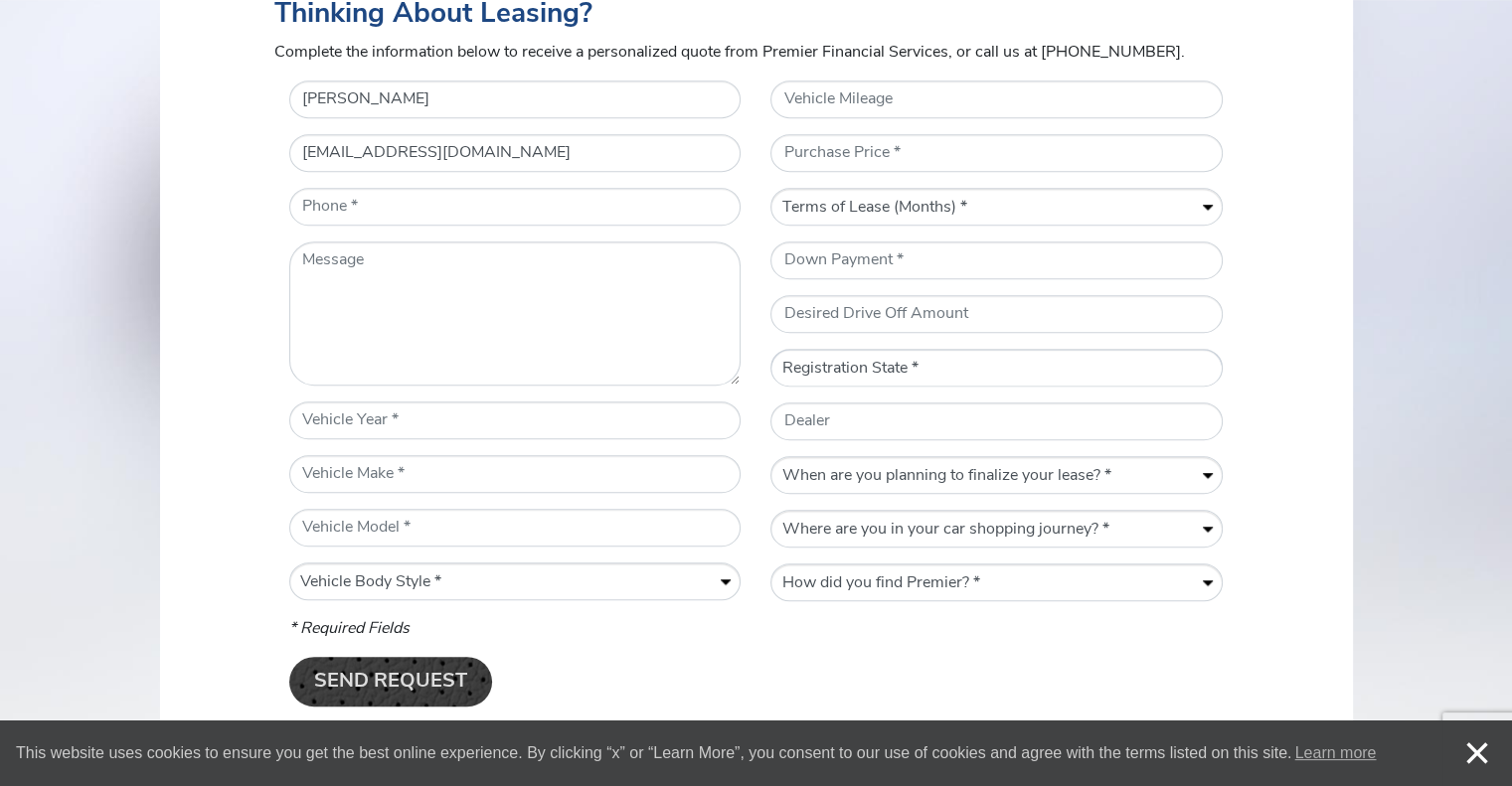 select on "PA" 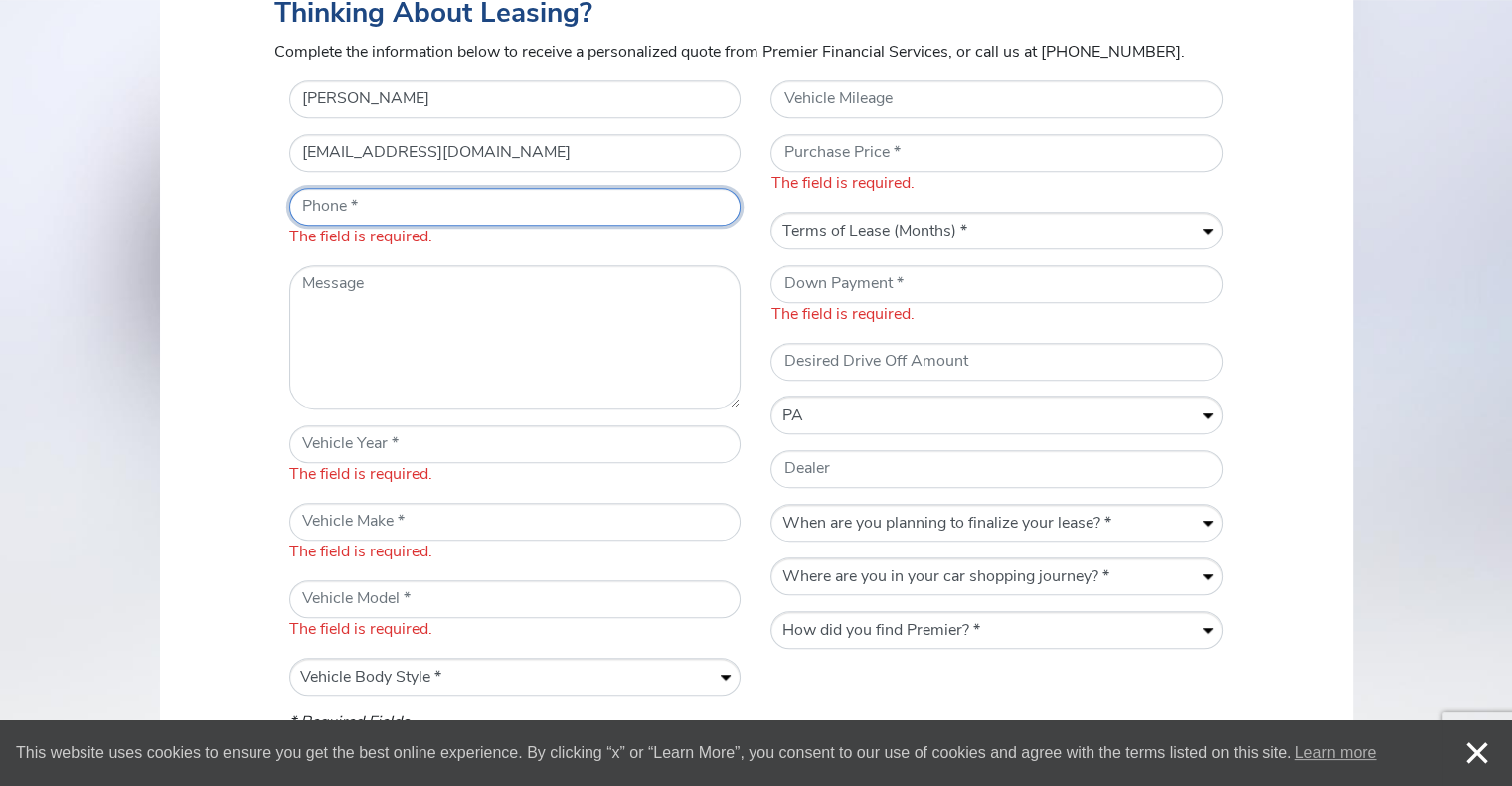 click on "*  Telephone Number" at bounding box center (515, 207) 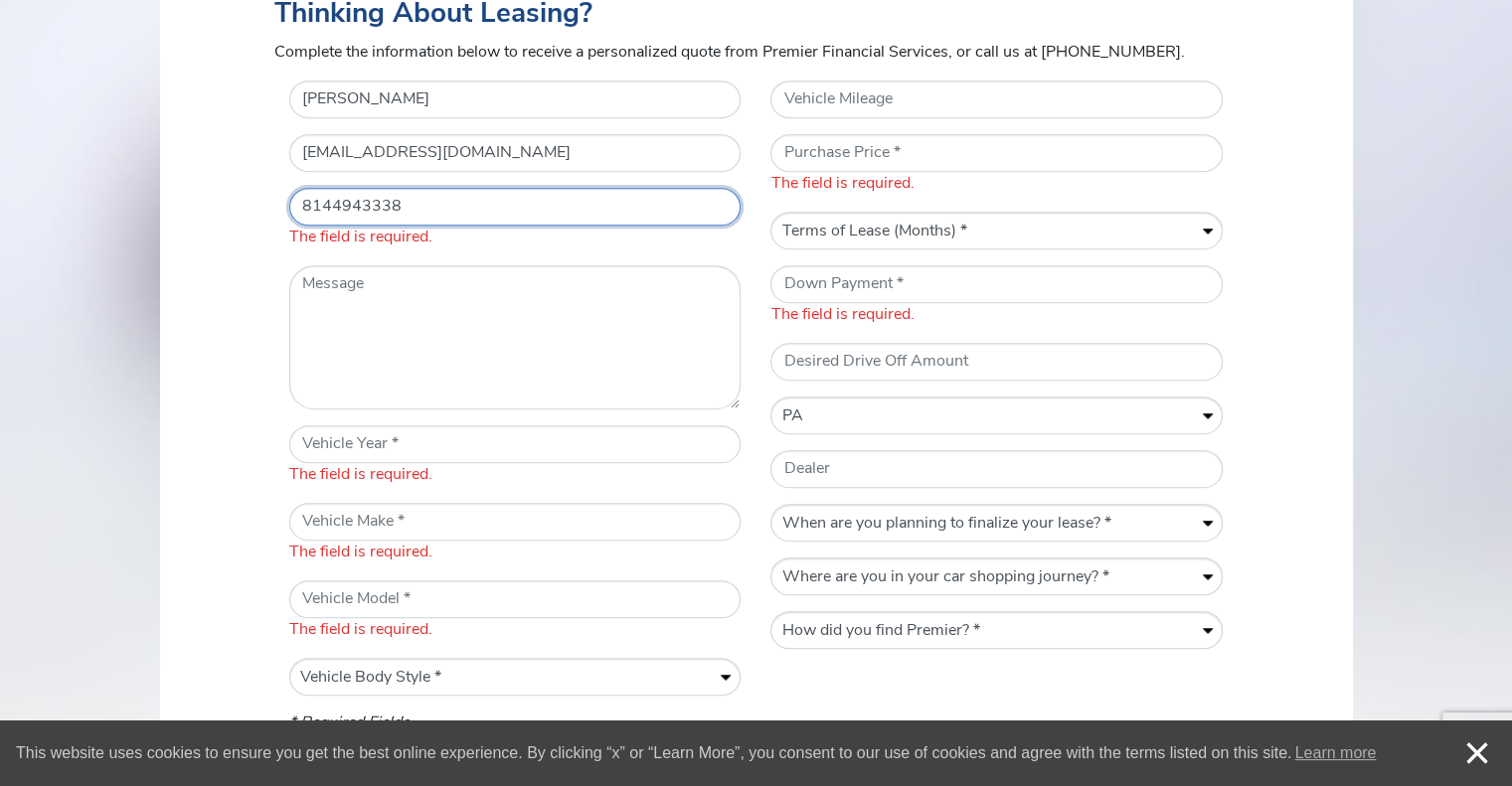 type on "8144943338" 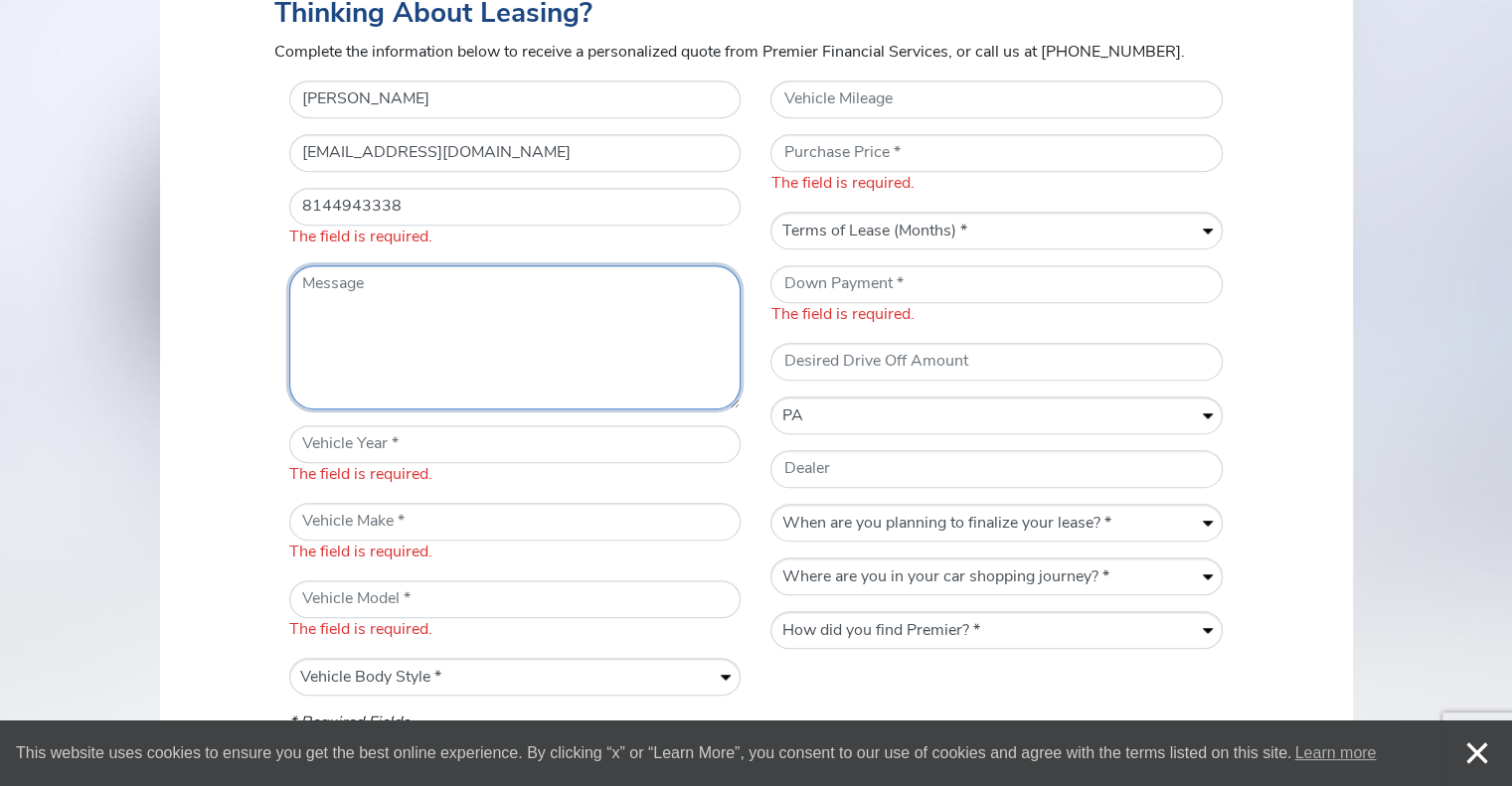 click on "Message" at bounding box center (515, 337) 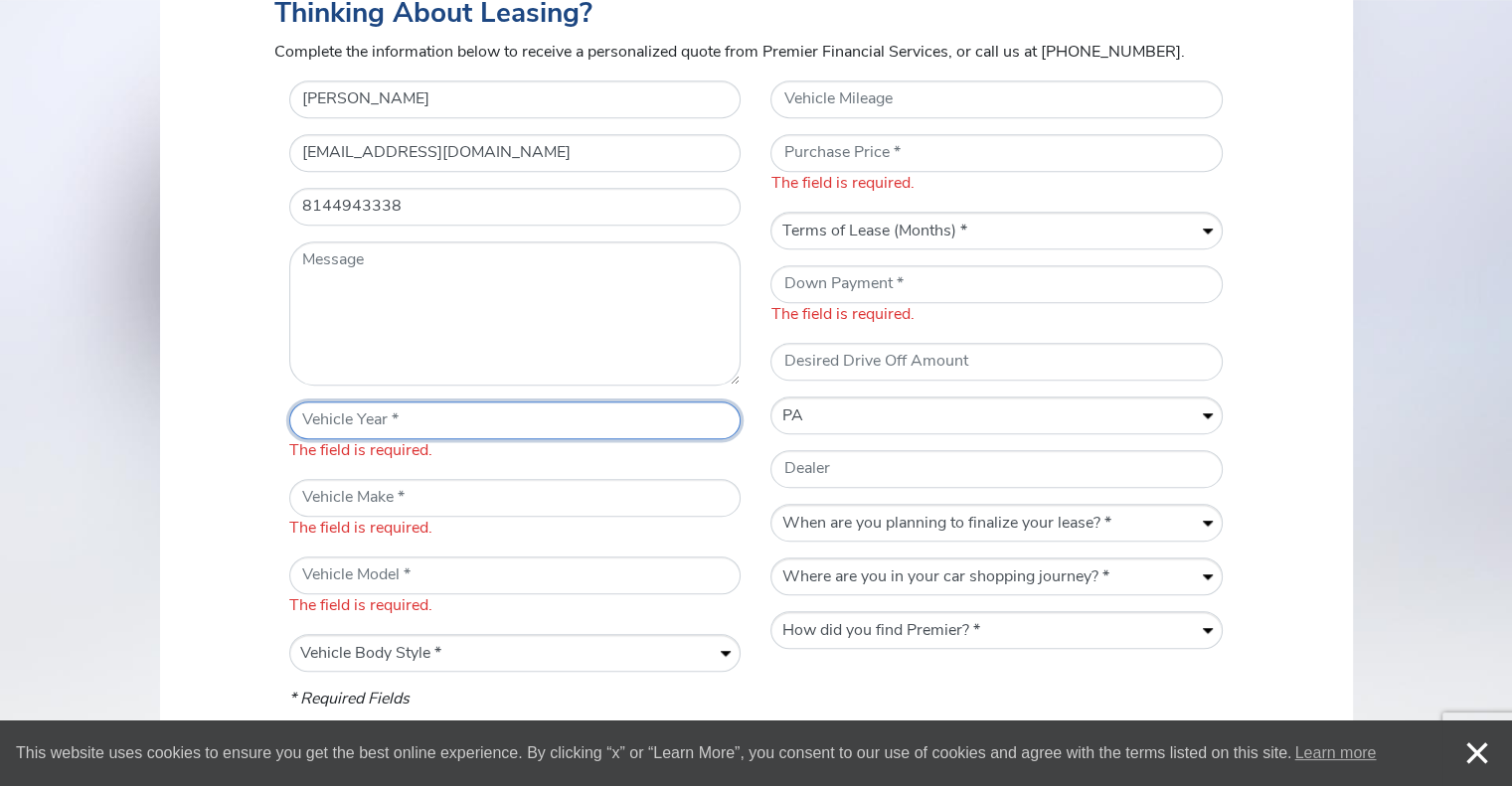 click on "*  Vehicle Year" at bounding box center [515, 420] 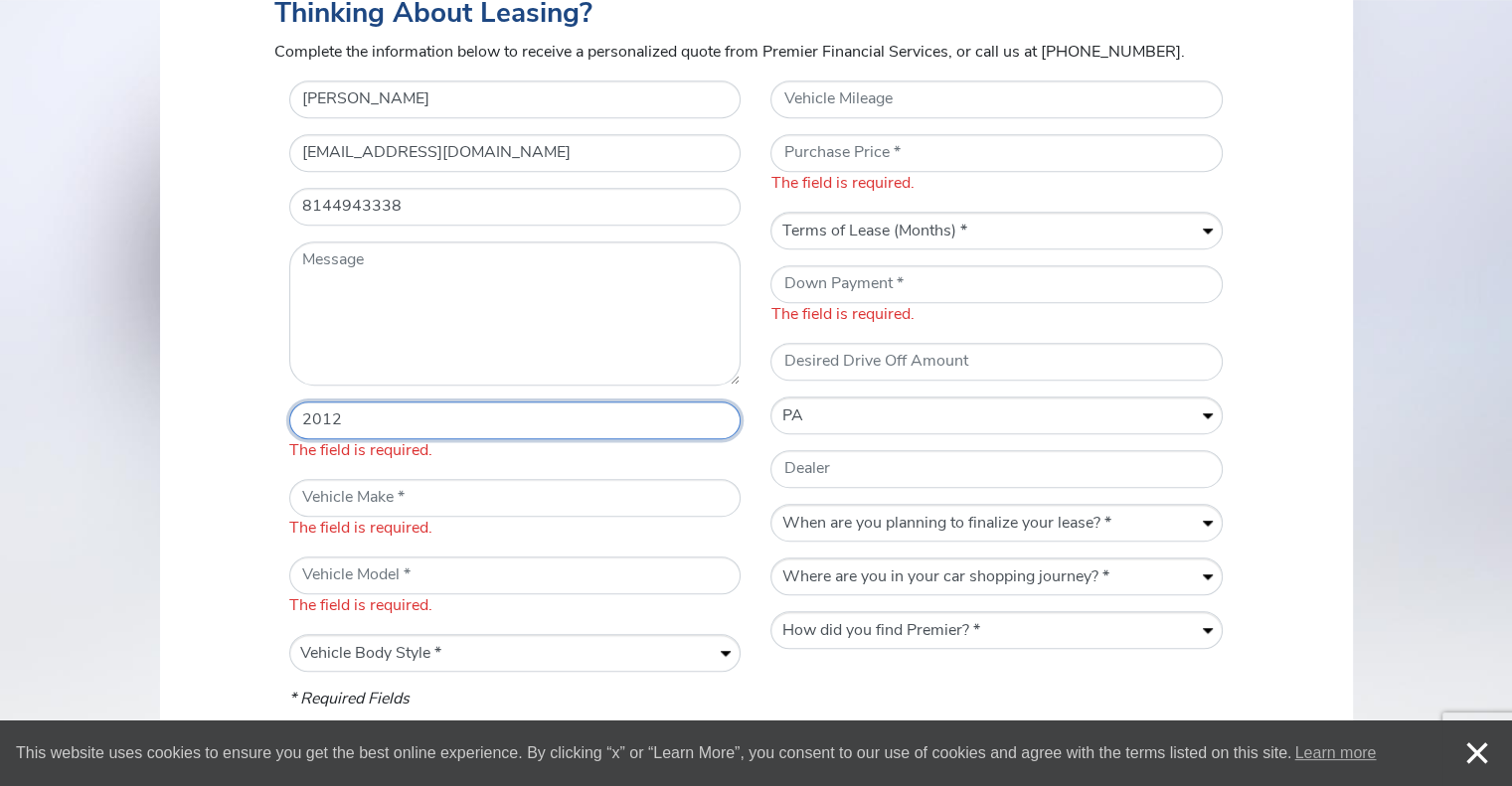 type on "2012" 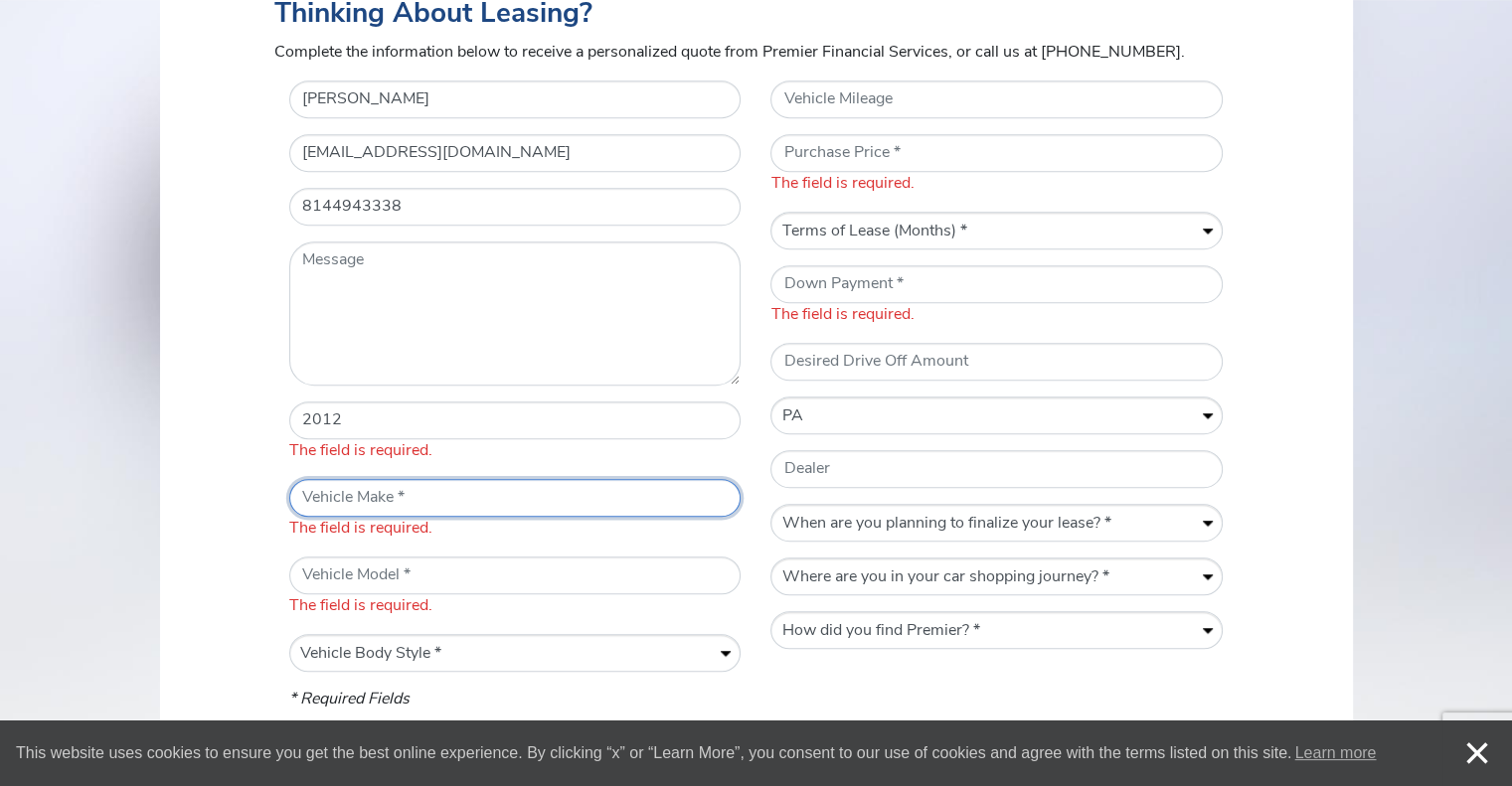 click on "The field is required." at bounding box center [515, 510] 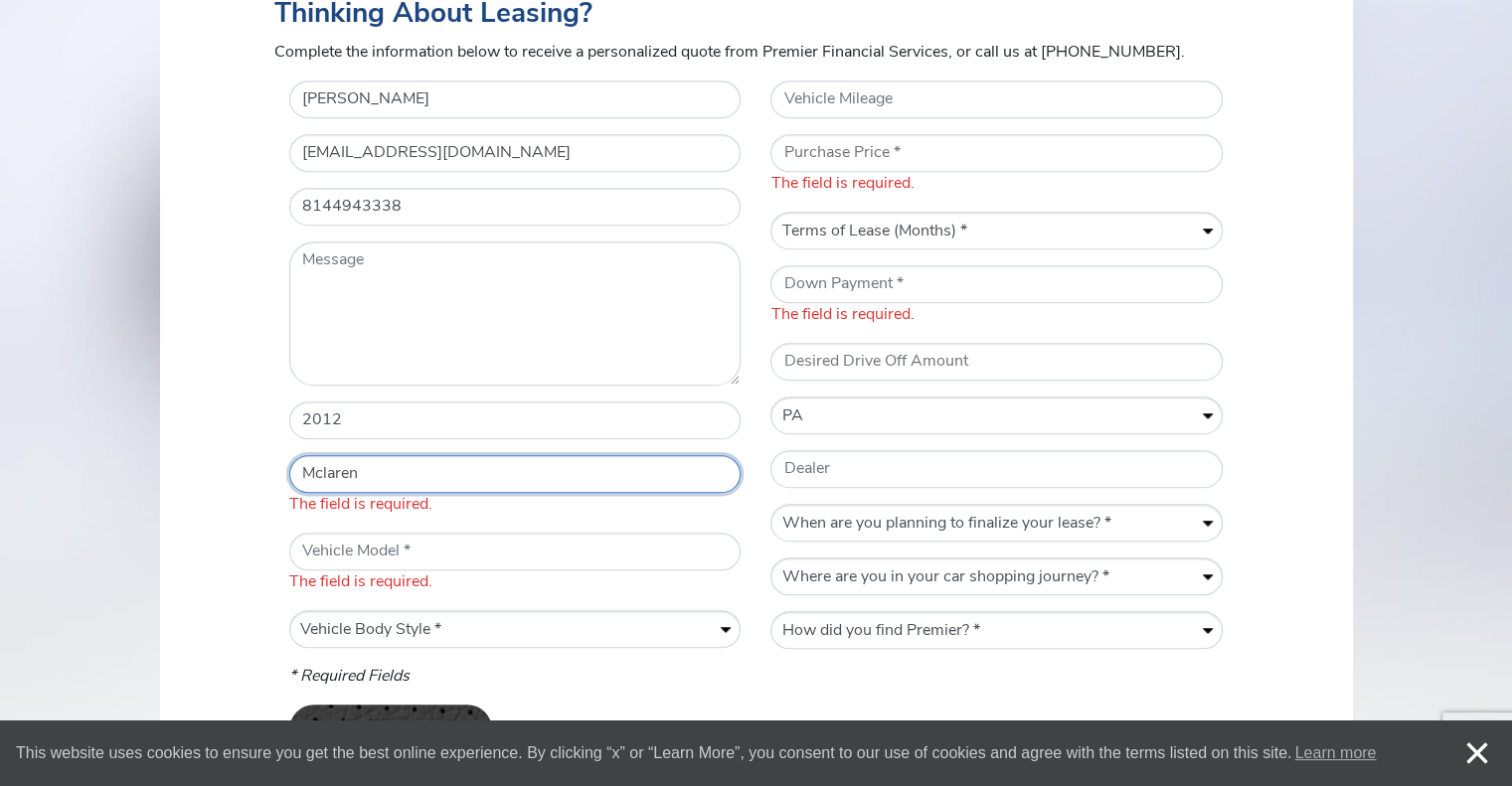 type on "Mclaren" 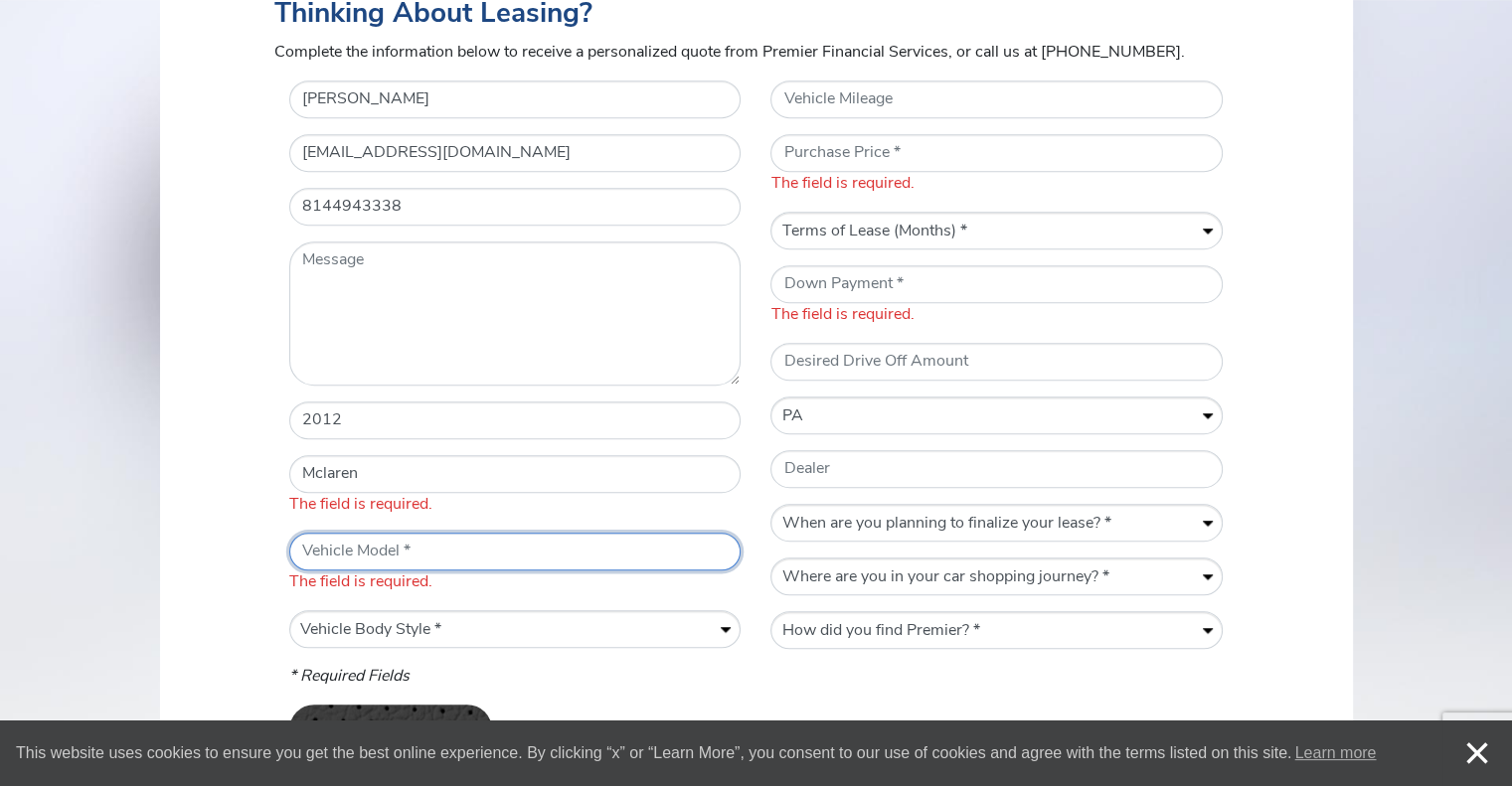 click on "The field is required." at bounding box center (515, 563) 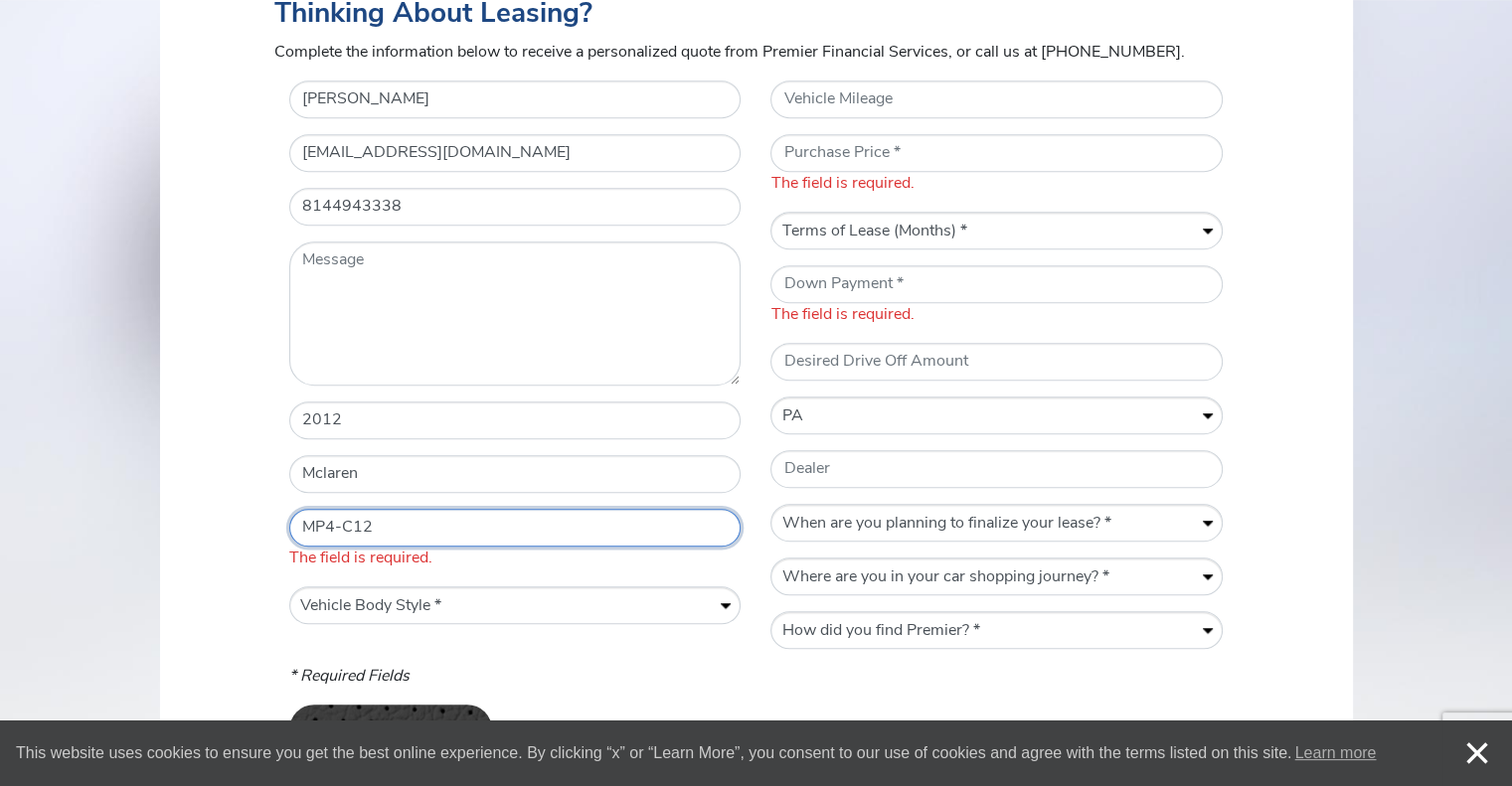 type on "MP4-C12" 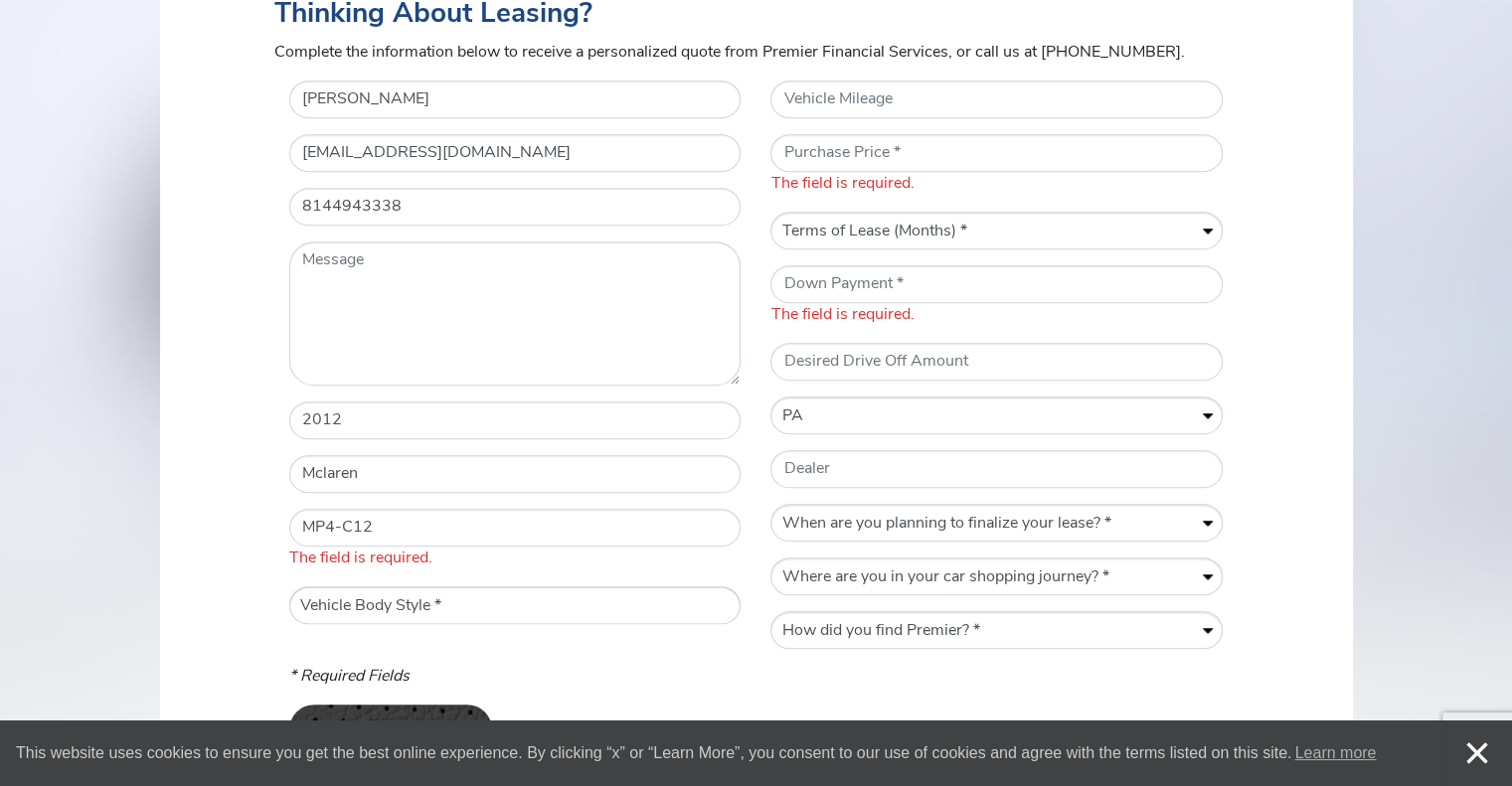 click on "*  Name [PERSON_NAME]
*  Email [EMAIL_ADDRESS][DOMAIN_NAME]
*  Telephone Number [PHONE_NUMBER]
Message
*  Vehicle Year [DATE]
*  Vehicle Make Mclaren
*  Vehicle Model MP4-C12 The field is required.
*  Vehicle Body Style
Vehicle Body Style * Convertible Coupe Sedan SUV" at bounding box center (515, 373) 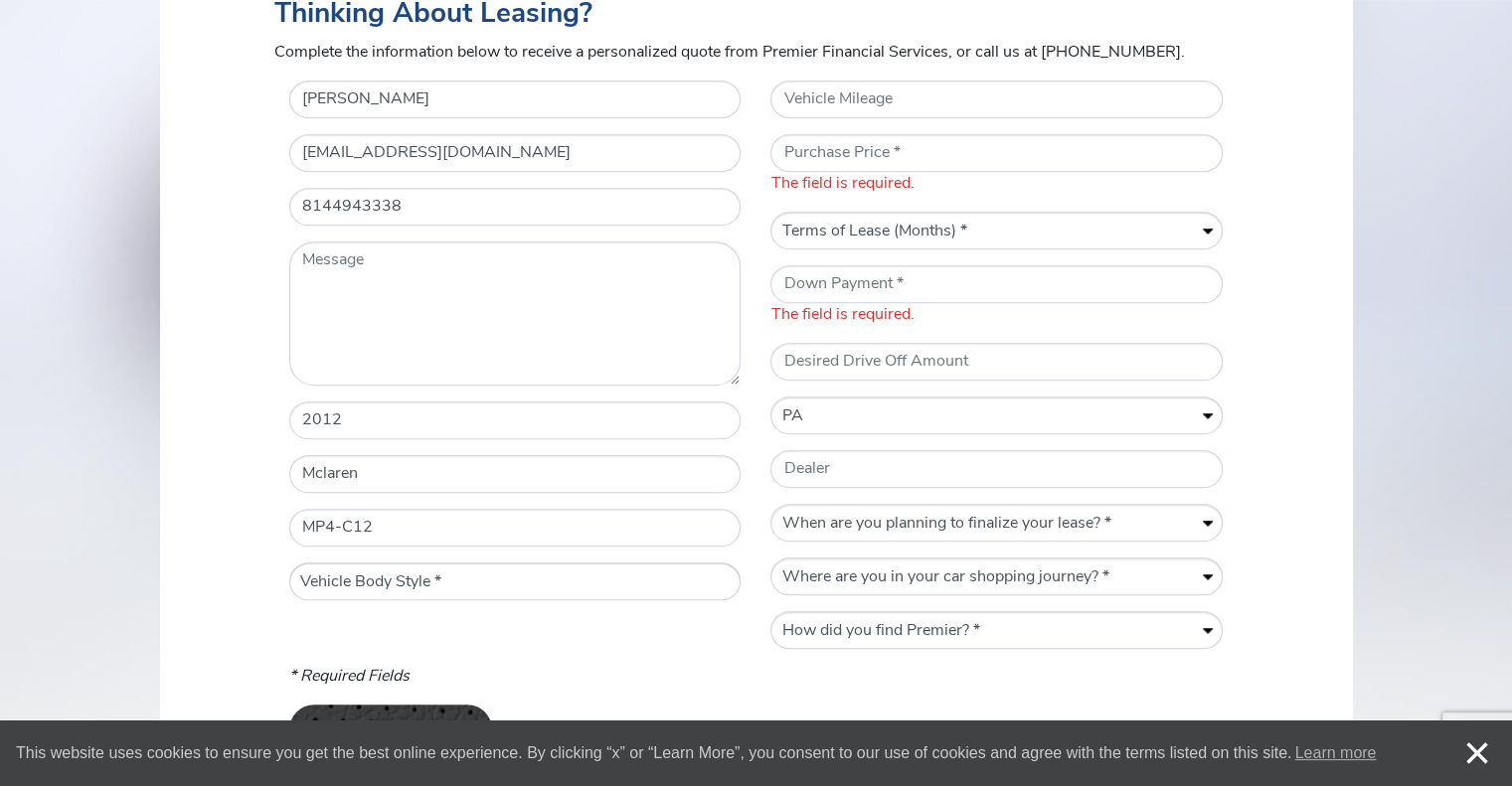 select on "Coupe" 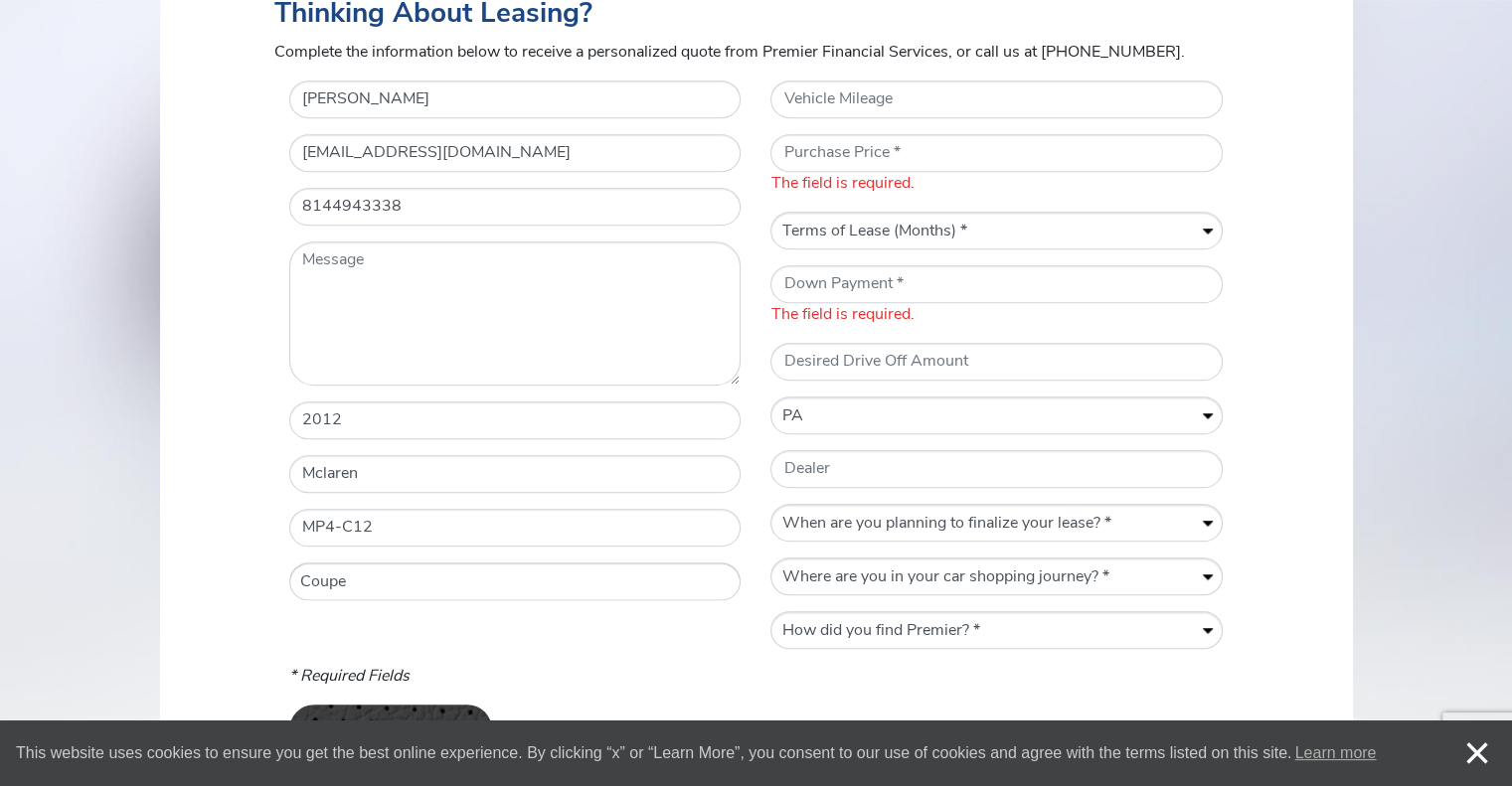 click on "Vehicle Body Style * Convertible Coupe Sedan SUV" at bounding box center [515, 582] 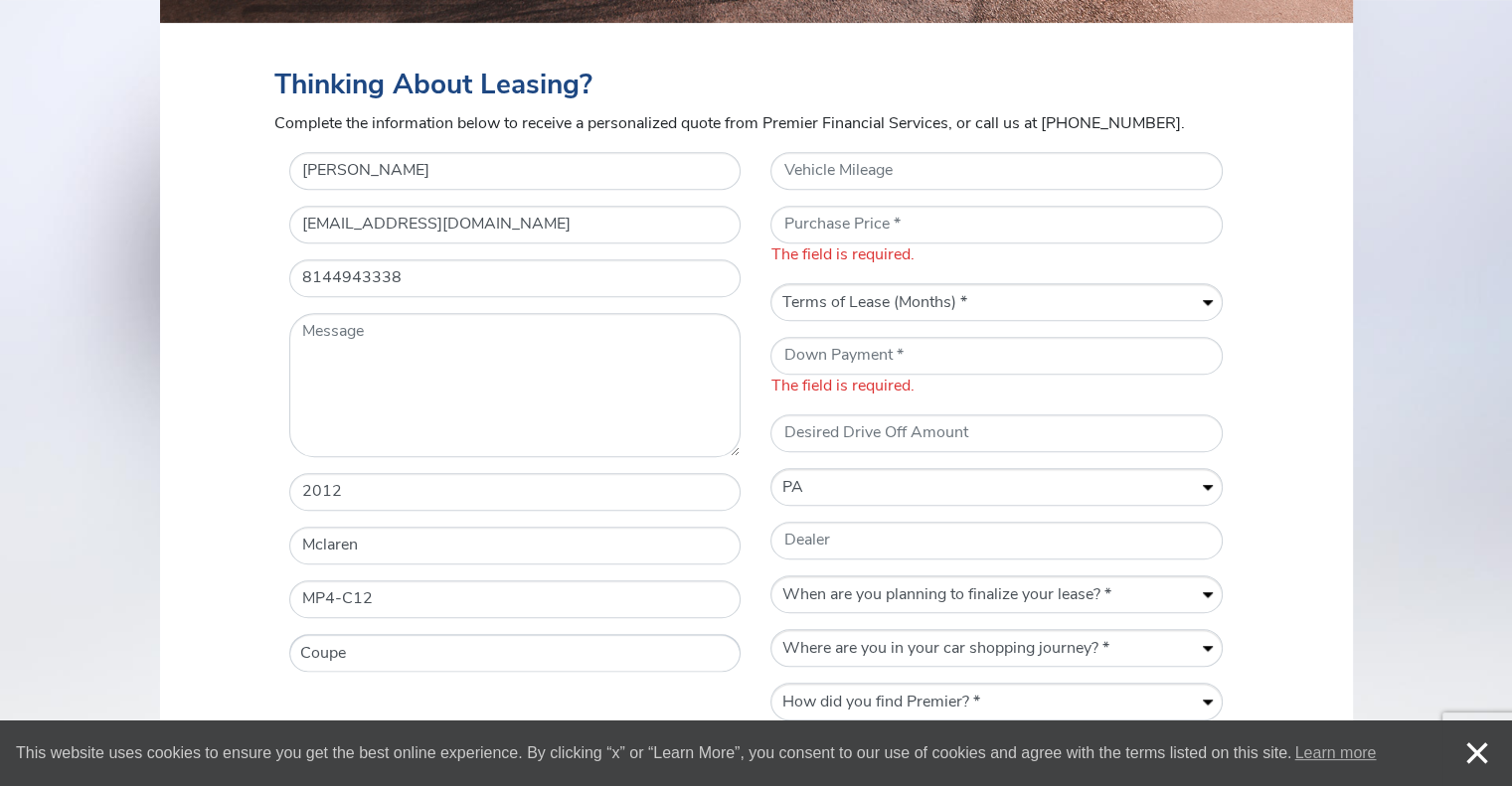 scroll, scrollTop: 819, scrollLeft: 0, axis: vertical 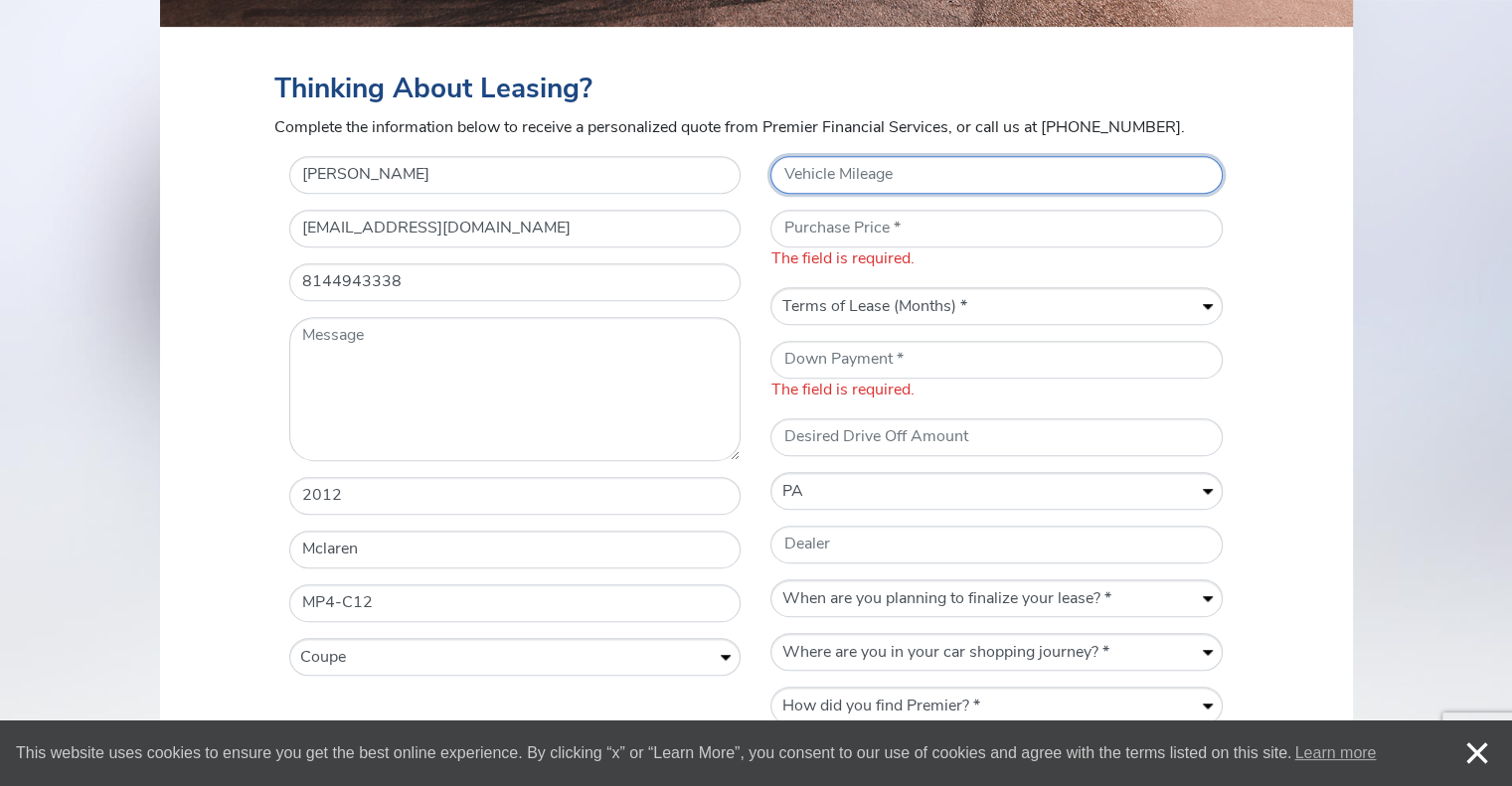 click on "Vehicle Mileage" at bounding box center (996, 175) 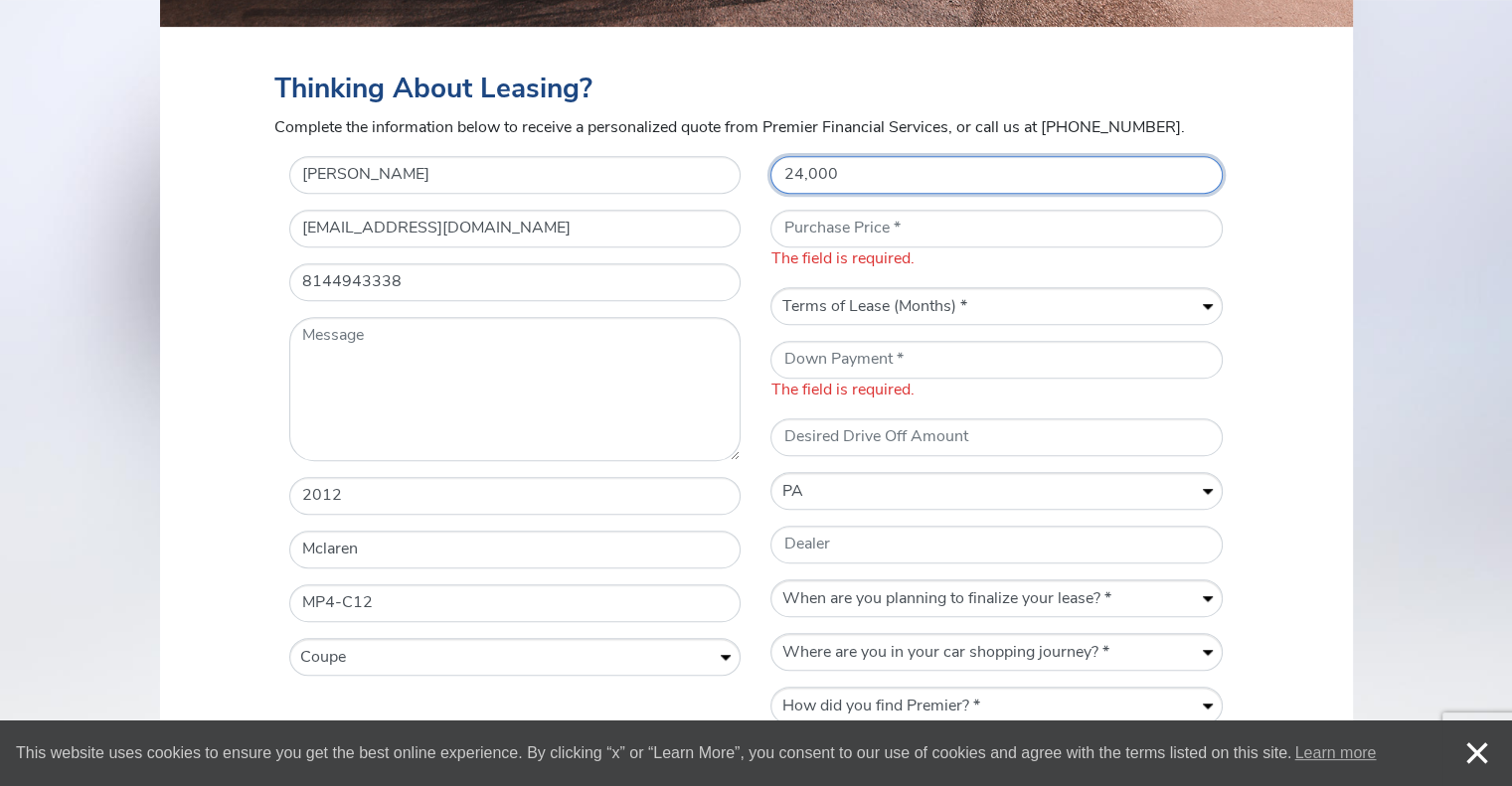 type on "24,000" 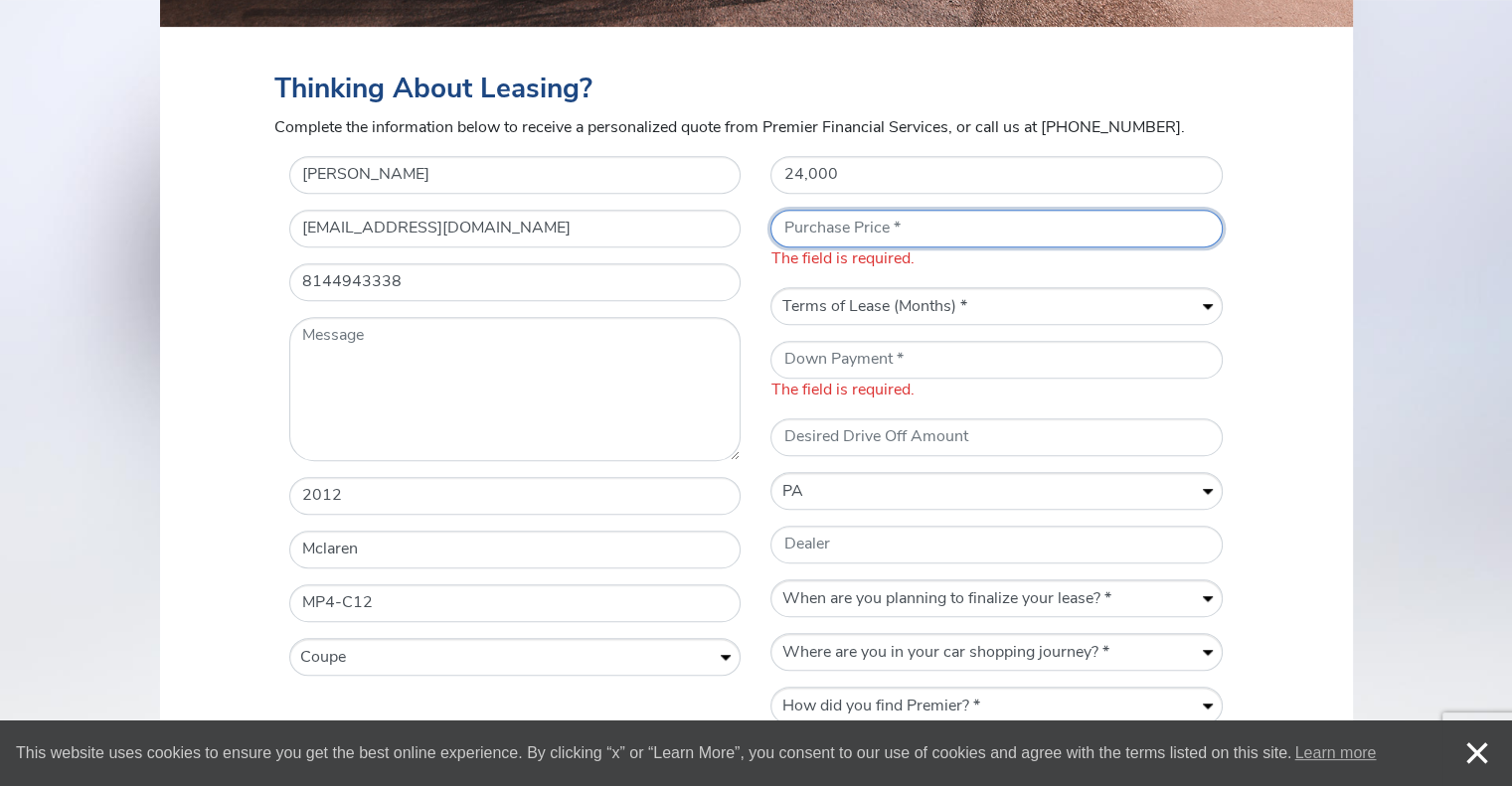 click on "*  Purchase Price" at bounding box center [996, 229] 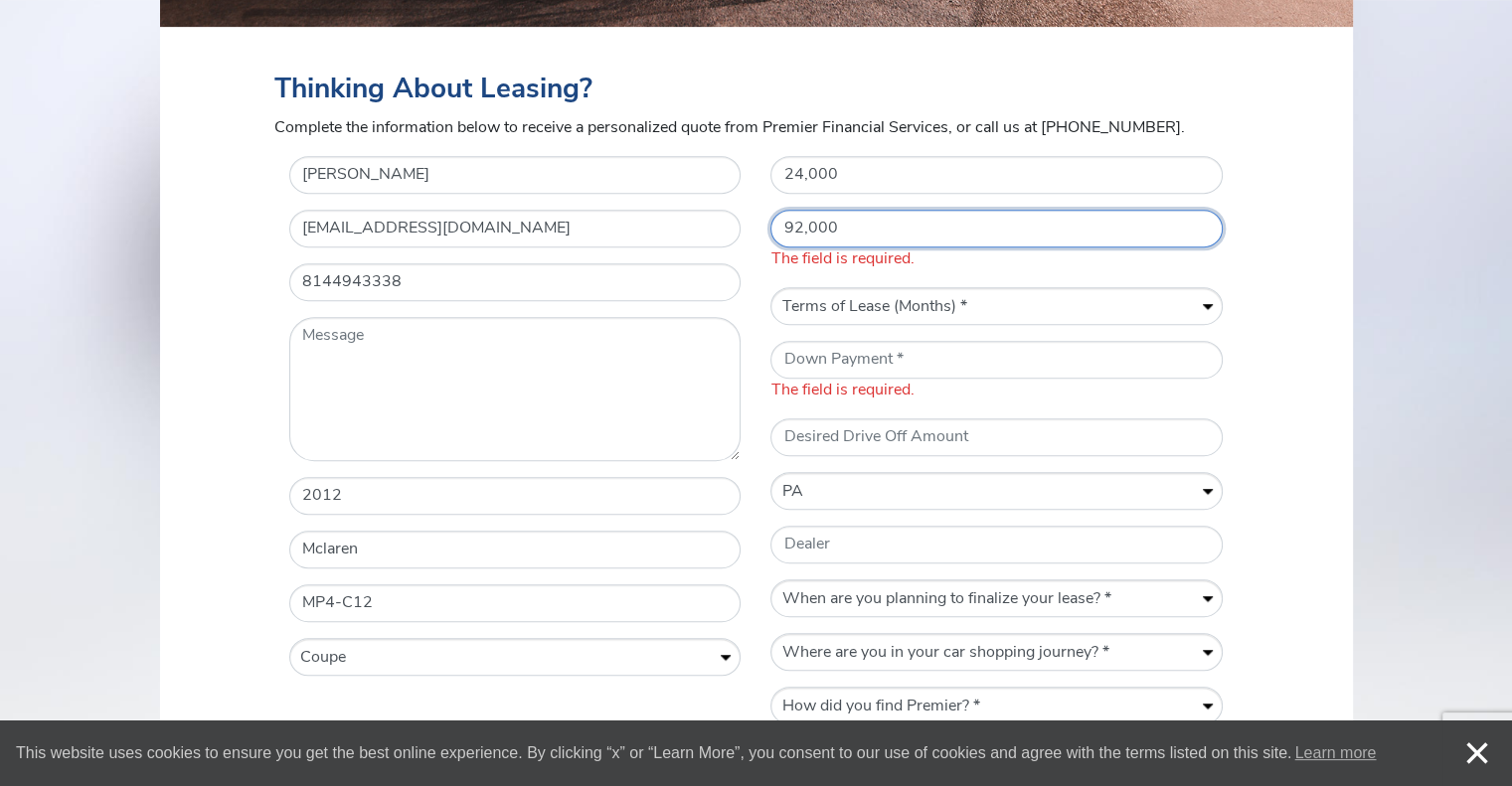 type on "92,000" 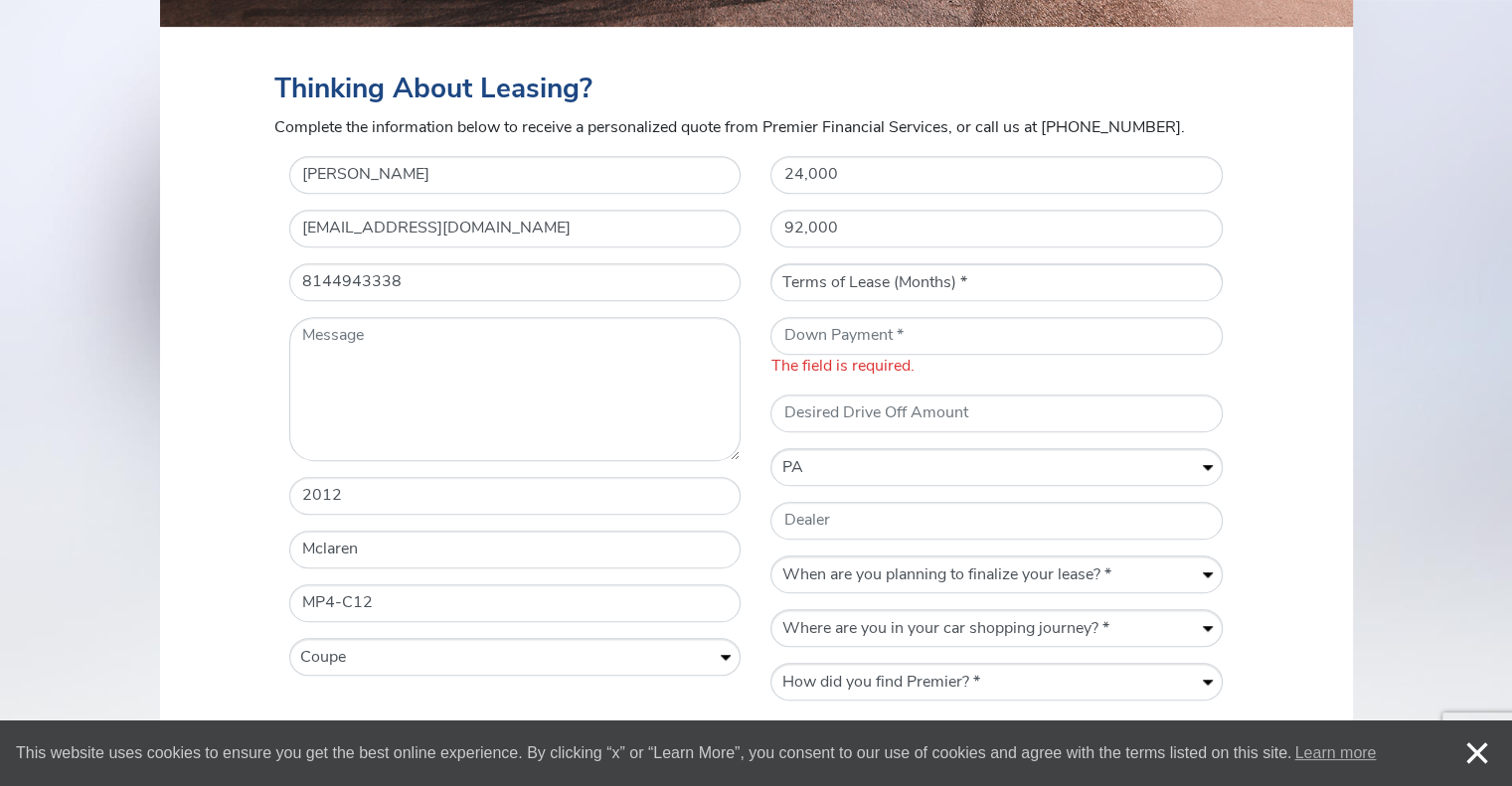 click on "Terms of Lease (Months) * 12 24 36 48 60" at bounding box center [996, 283] 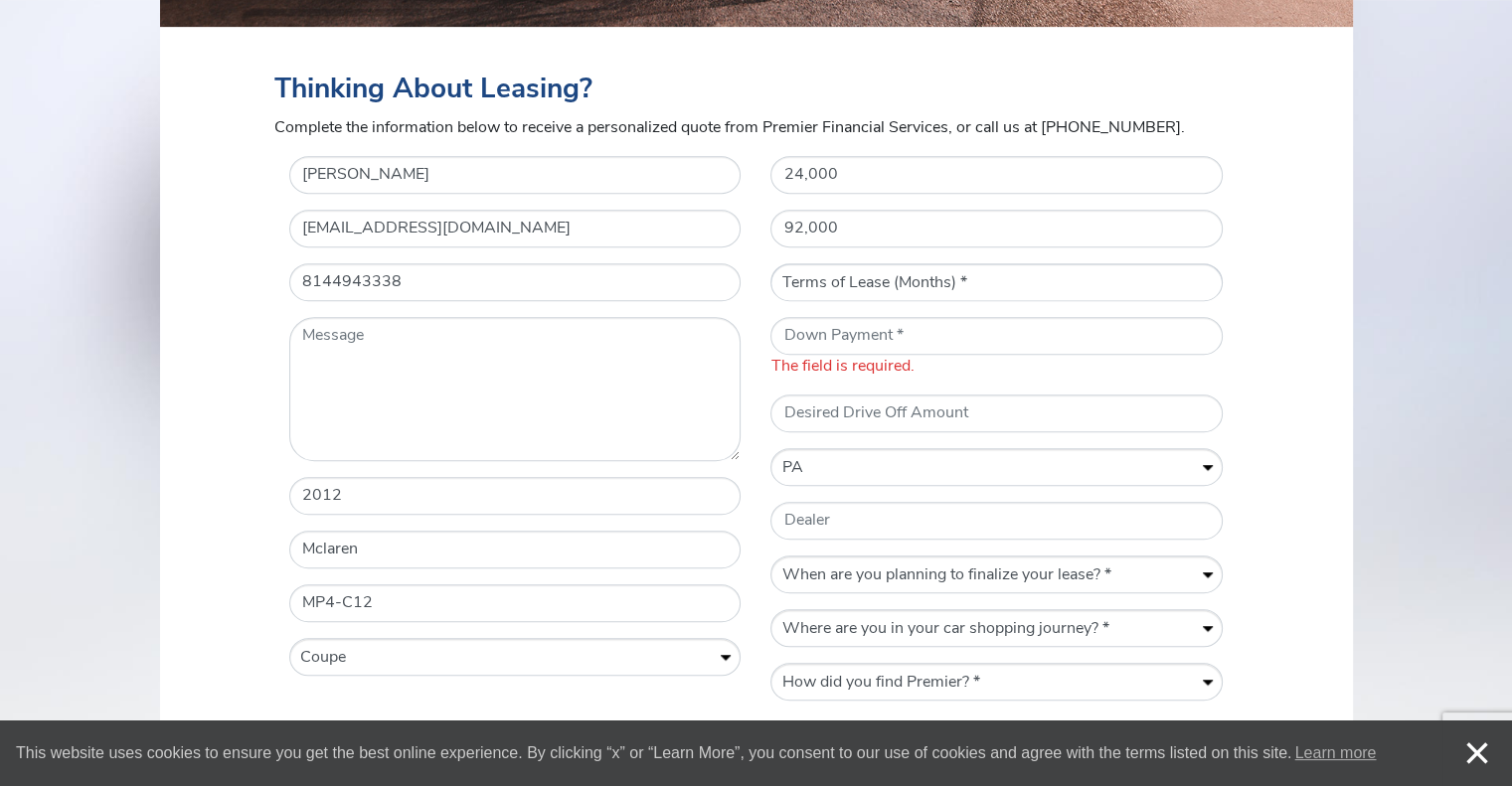select on "60" 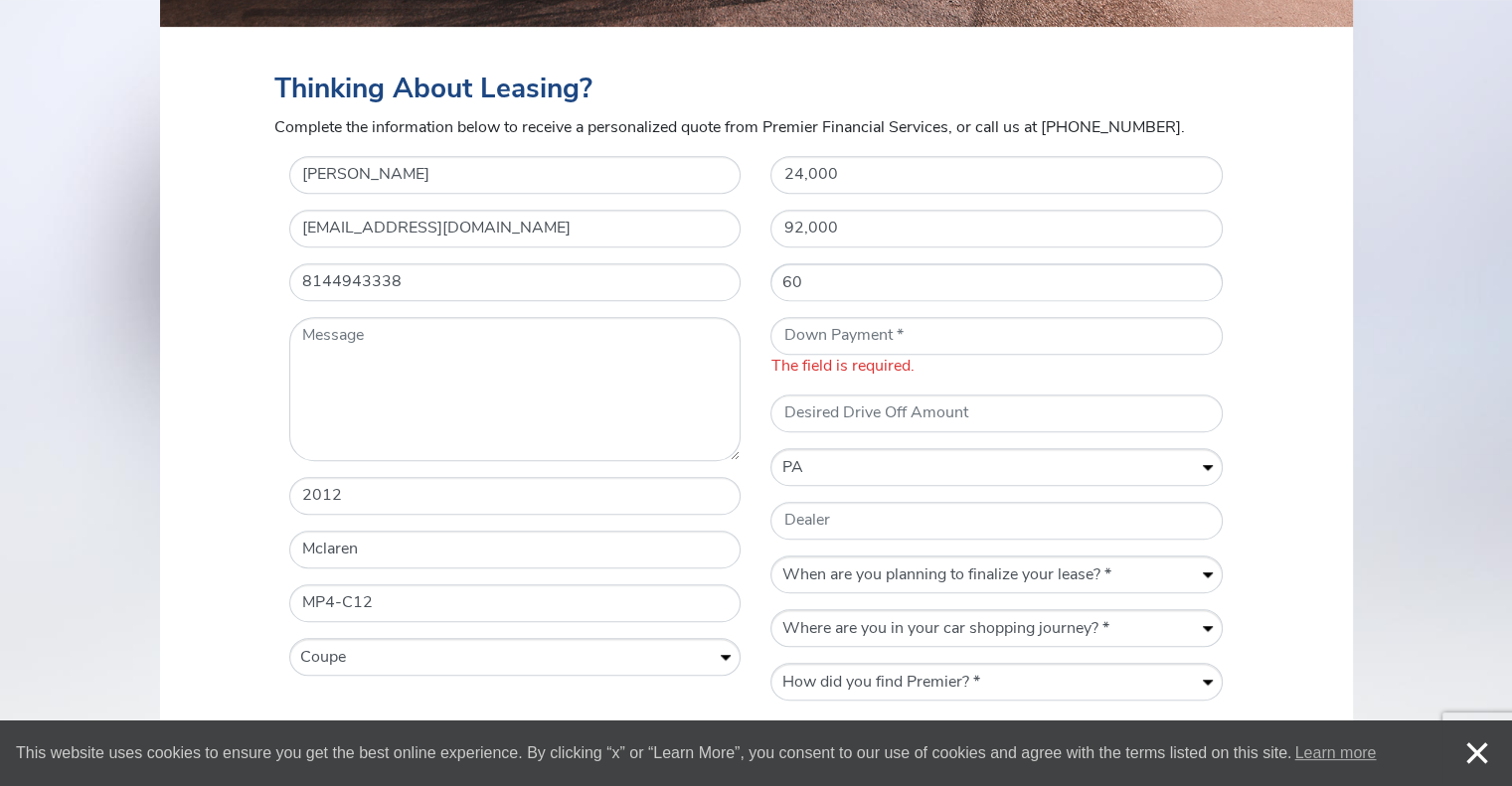 click on "Terms of Lease (Months) * 12 24 36 48 60" at bounding box center [996, 283] 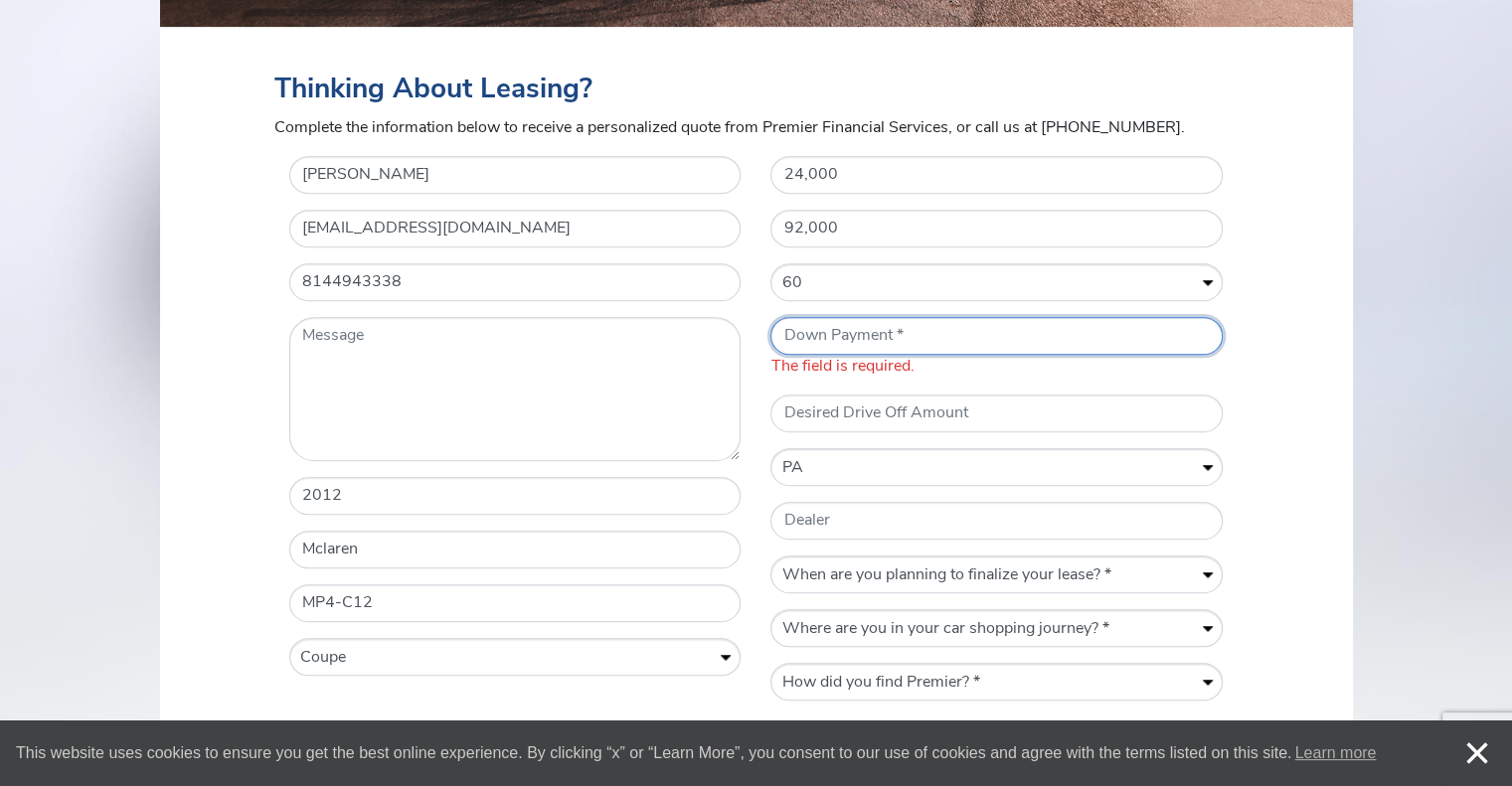 click on "*  Down Payment" at bounding box center (996, 336) 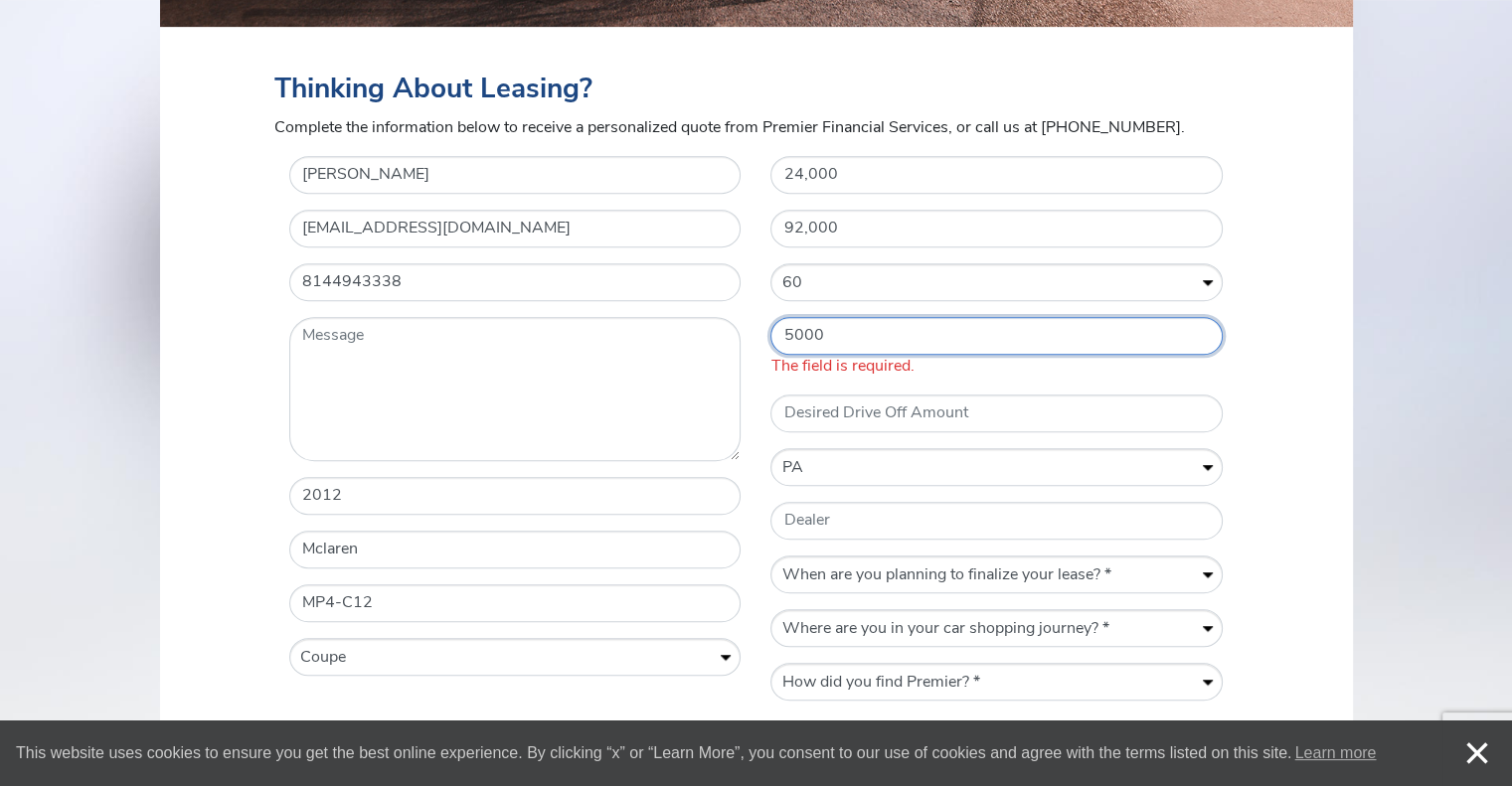 type on "5000" 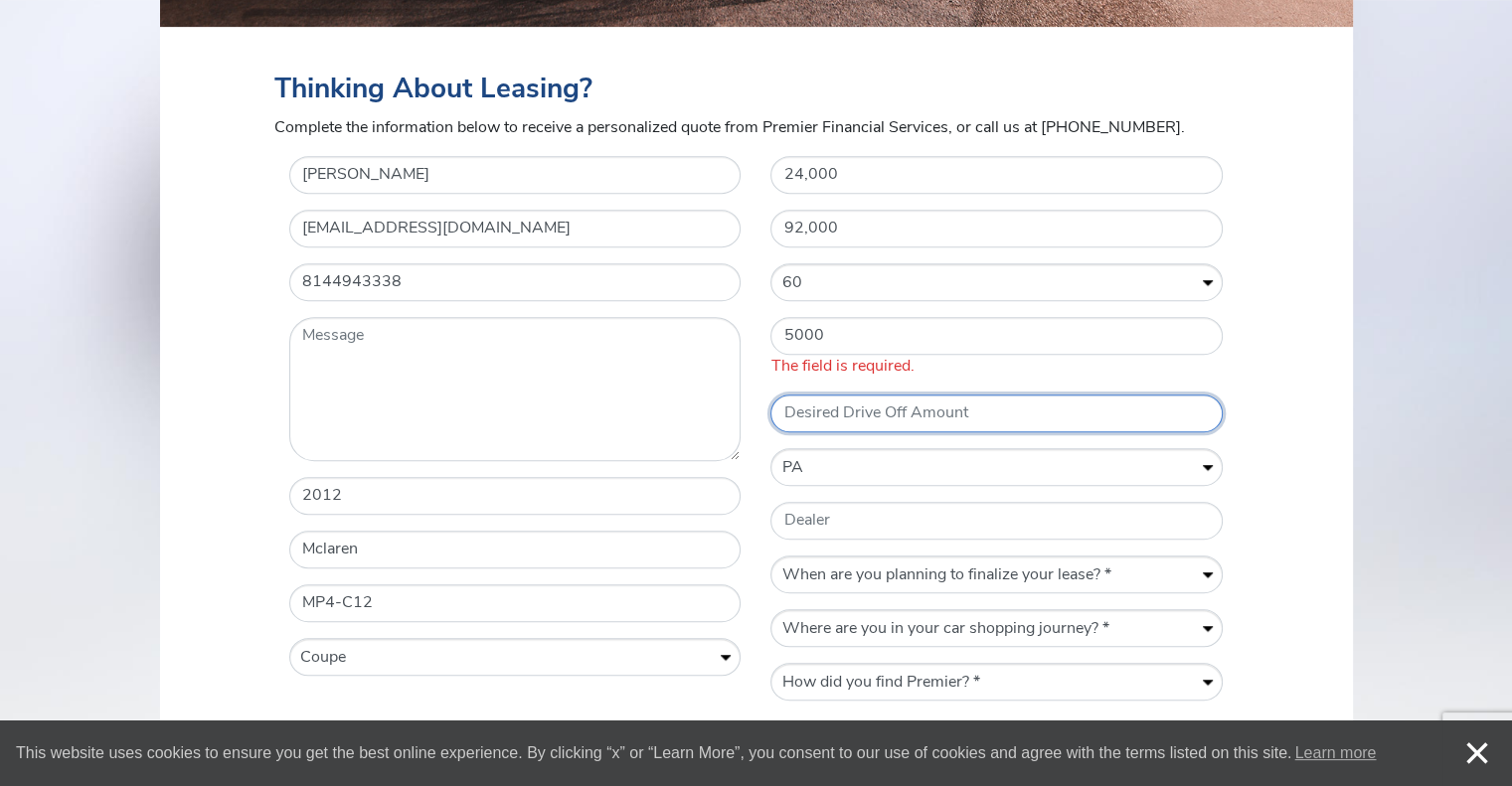 click on "Vehicle Mileage 24,000
*  Purchase Price 92,000
Term of Lease (Months)
Terms of Lease (Months) * 12 24 36 48 60
*  Down Payment 5000 The field is required.
Desired Drive Off Amount
*  Registration State
Registration State * [US_STATE] AK AZ AR CA CO CT [GEOGRAPHIC_DATA] DE [GEOGRAPHIC_DATA] [GEOGRAPHIC_DATA] HI ID IL IN [GEOGRAPHIC_DATA] [GEOGRAPHIC_DATA] [GEOGRAPHIC_DATA] LA ME MD [GEOGRAPHIC_DATA] [GEOGRAPHIC_DATA] [GEOGRAPHIC_DATA] [GEOGRAPHIC_DATA] [GEOGRAPHIC_DATA] MT NE NV [GEOGRAPHIC_DATA] [GEOGRAPHIC_DATA] [GEOGRAPHIC_DATA] [GEOGRAPHIC_DATA] [GEOGRAPHIC_DATA] [GEOGRAPHIC_DATA] [GEOGRAPHIC_DATA] [GEOGRAPHIC_DATA] OR [GEOGRAPHIC_DATA] [GEOGRAPHIC_DATA] [GEOGRAPHIC_DATA] SD [GEOGRAPHIC_DATA] [GEOGRAPHIC_DATA] [GEOGRAPHIC_DATA] [GEOGRAPHIC_DATA] [GEOGRAPHIC_DATA] [GEOGRAPHIC_DATA] WV [GEOGRAPHIC_DATA] WY
Dealer
*  When are you planning to finalize your lease?
When are you planning to finalize your lease? * Within a week Within a month [DATE] [DATE] Within a year
*  Where are you in your car shopping journey?
Where are you in your car shopping journey? * Gathering information Actively shopping for a vehicle Ready to lease
*  How did you find Premier?" at bounding box center [996, 436] 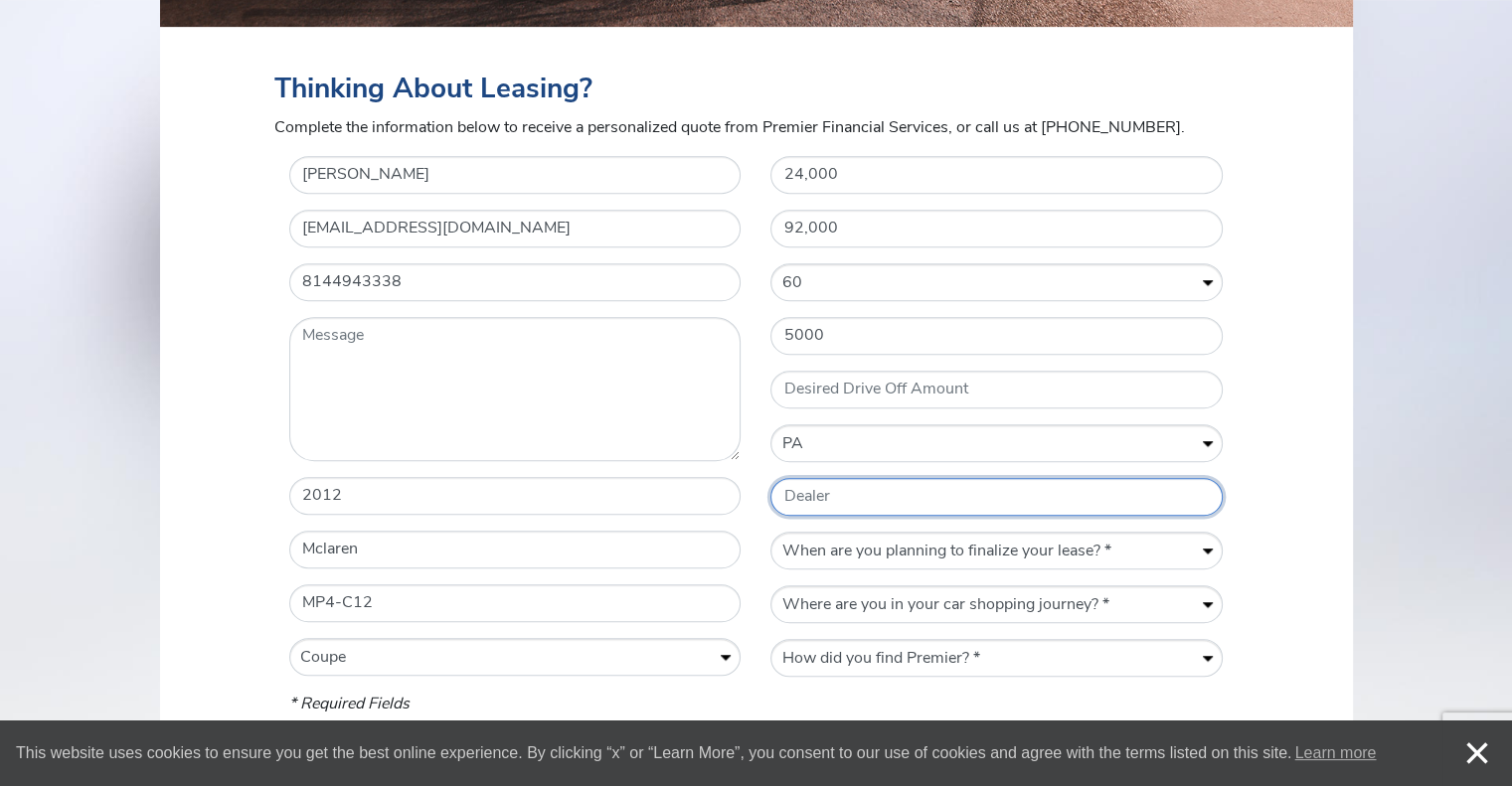 click on "Dealer" at bounding box center [996, 497] 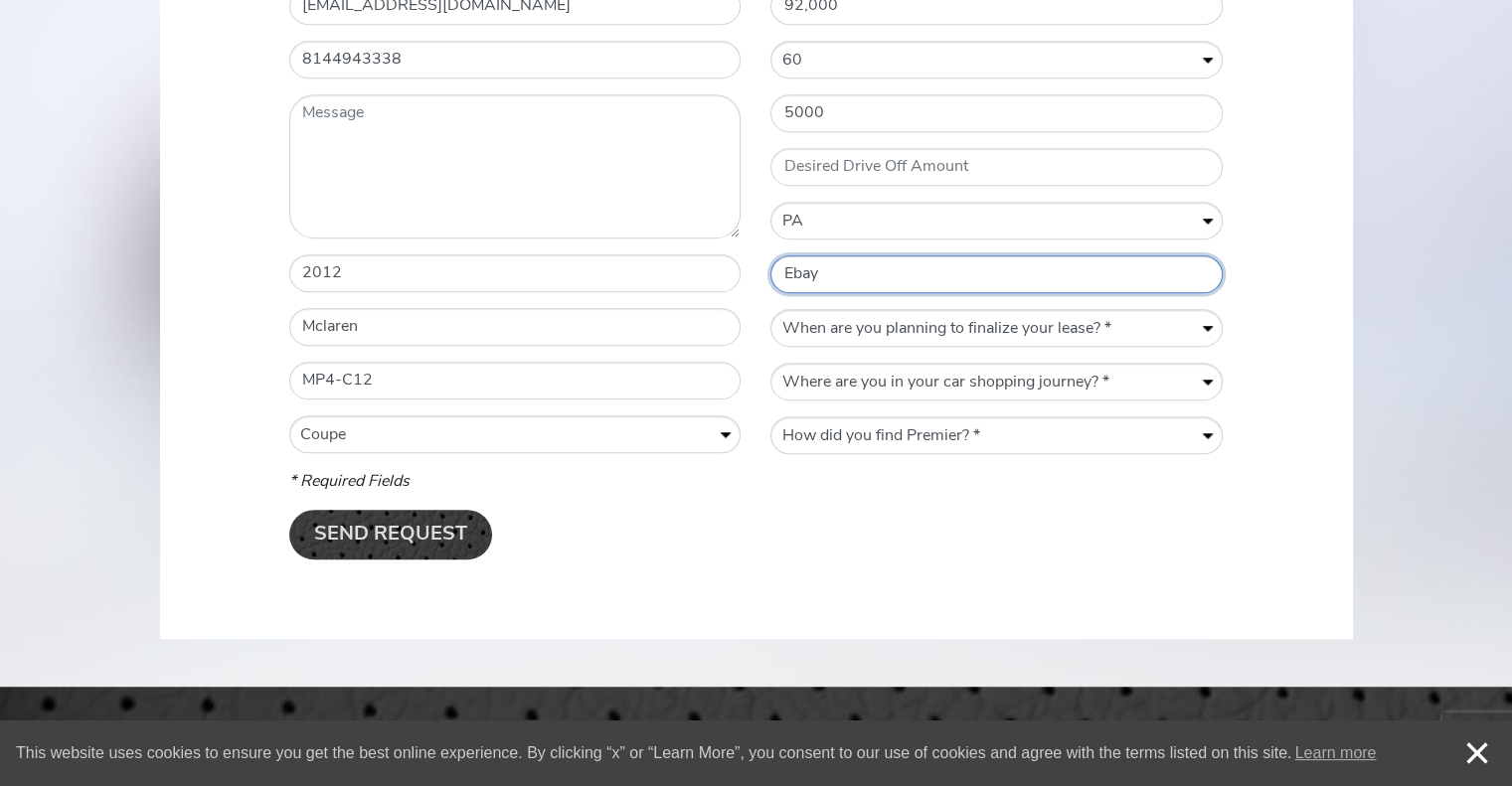 scroll, scrollTop: 1045, scrollLeft: 0, axis: vertical 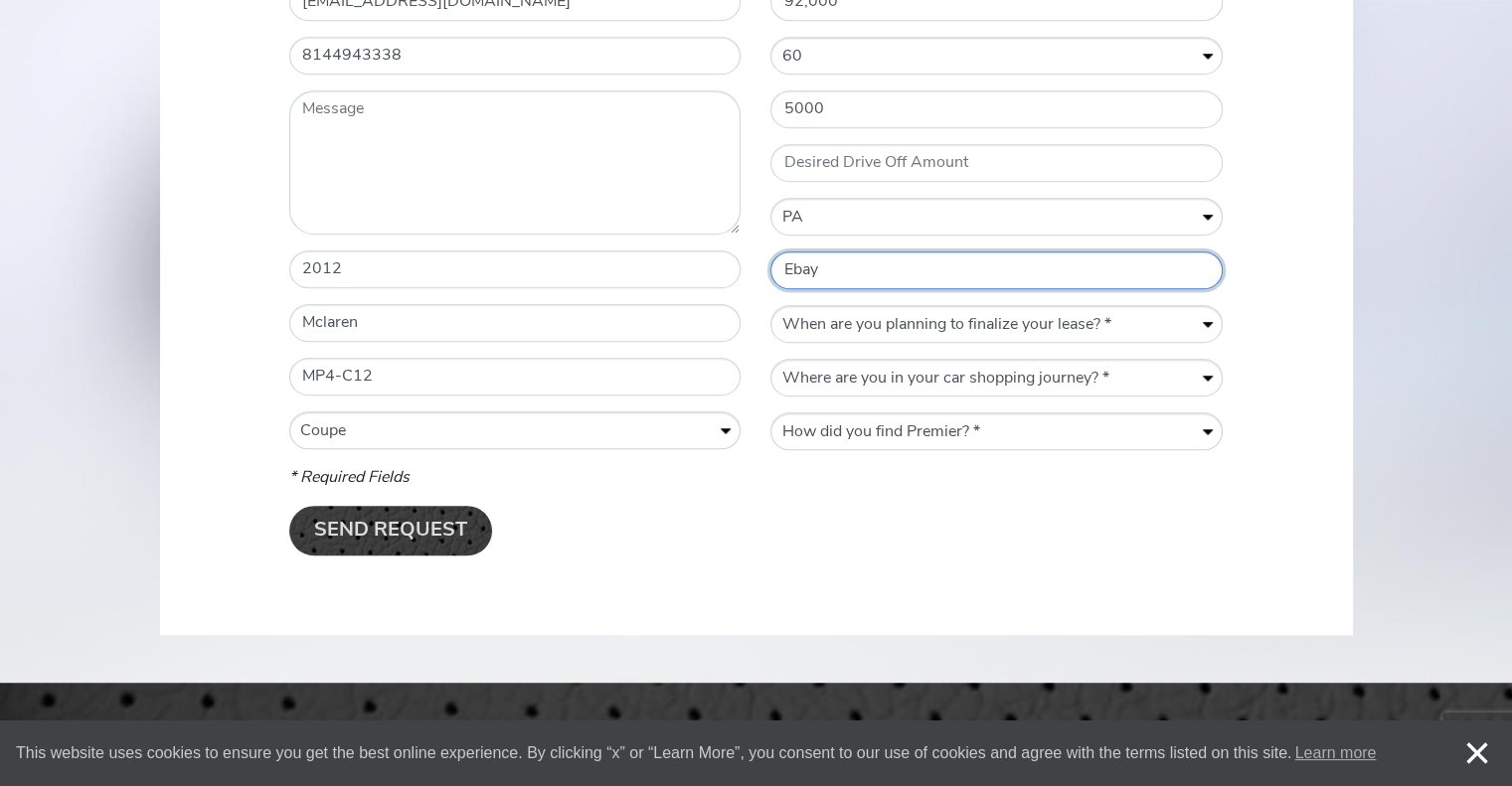 type on "Ebay" 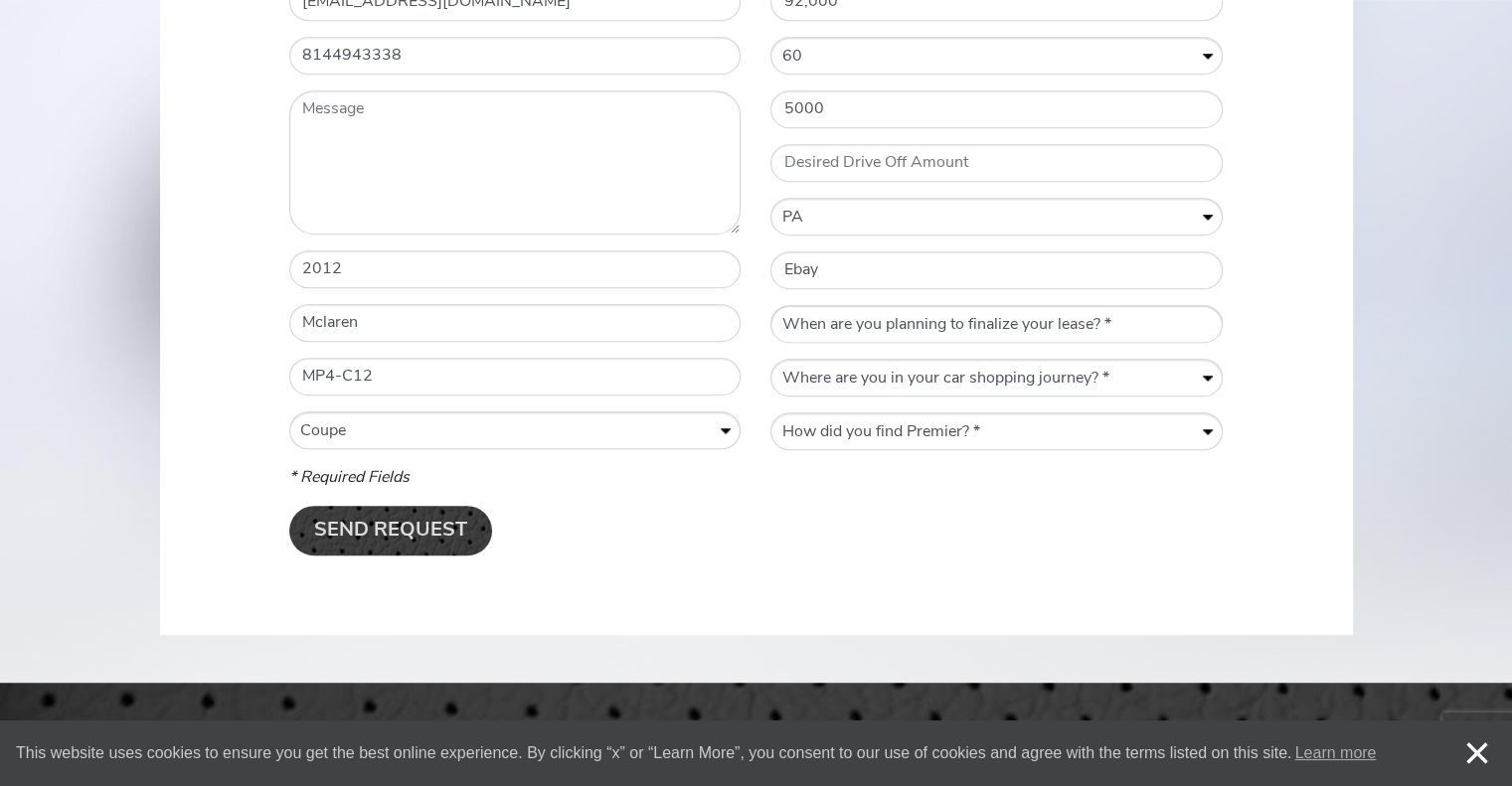 click on "When are you planning to finalize your lease? * Within a week Within a month [DATE] [DATE] Within a year" at bounding box center (996, 325) 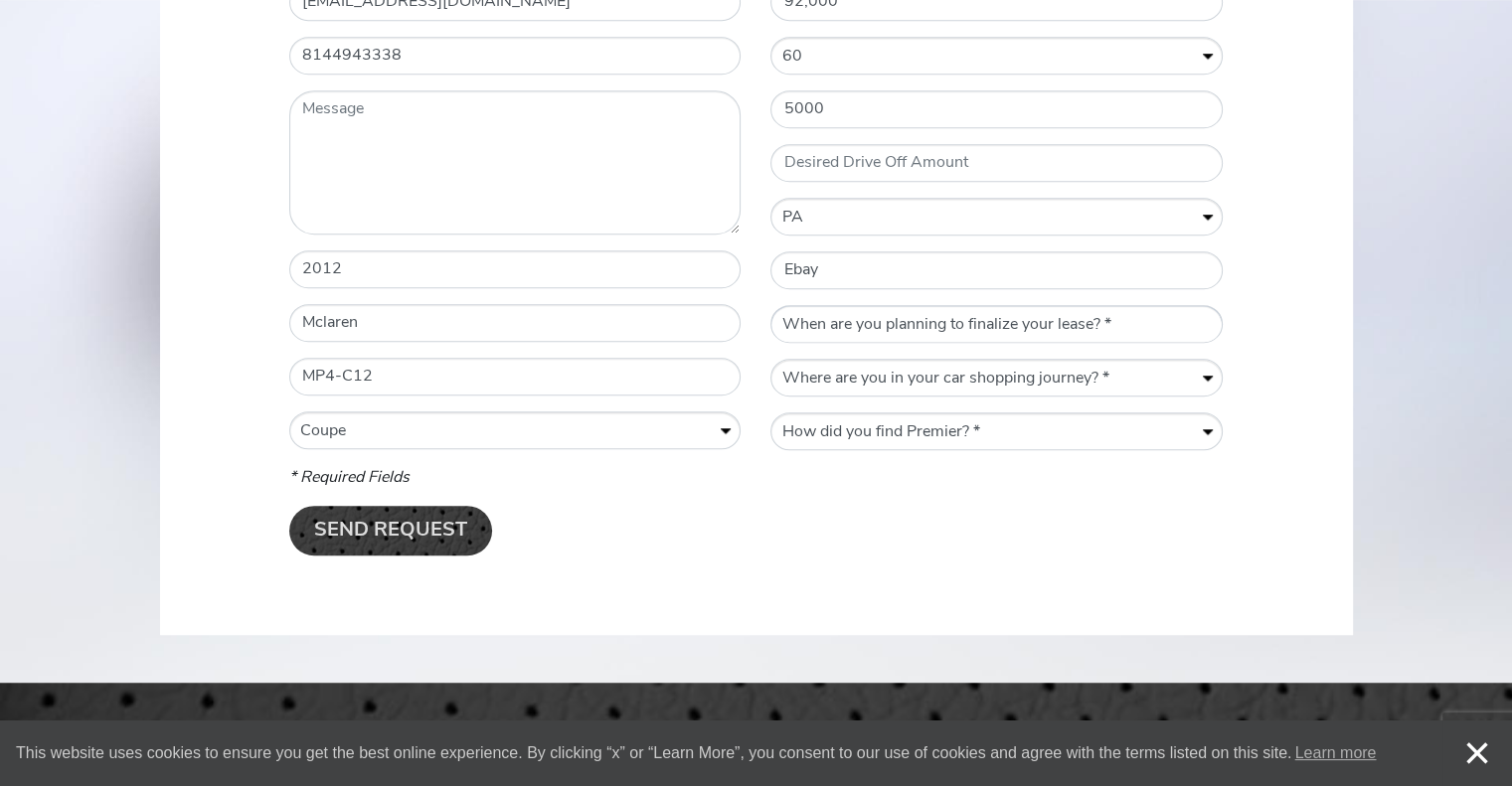 select on "[DATE]" 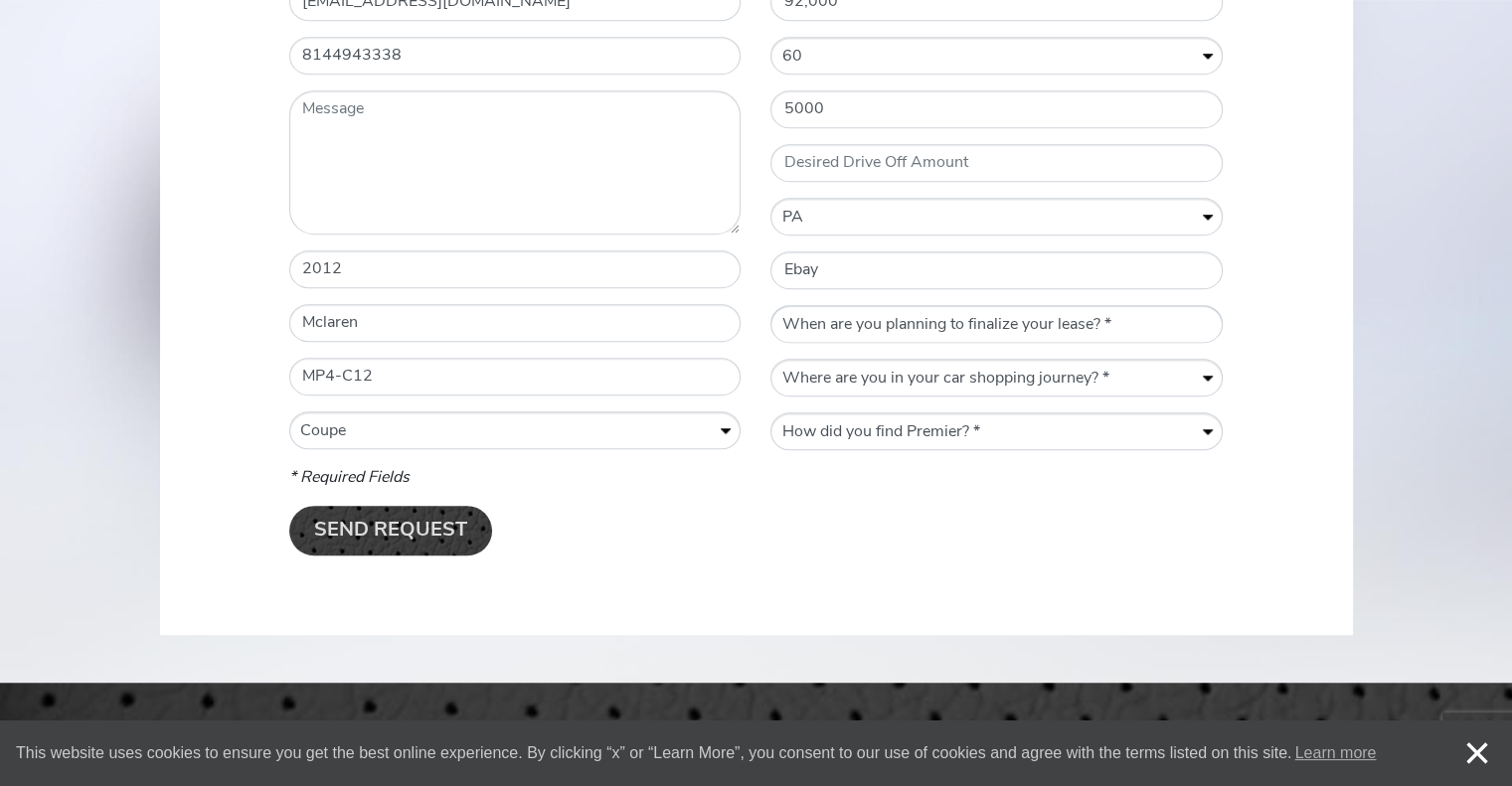 click on "When are you planning to finalize your lease? * Within a week Within a month [DATE] [DATE] Within a year" at bounding box center [996, 325] 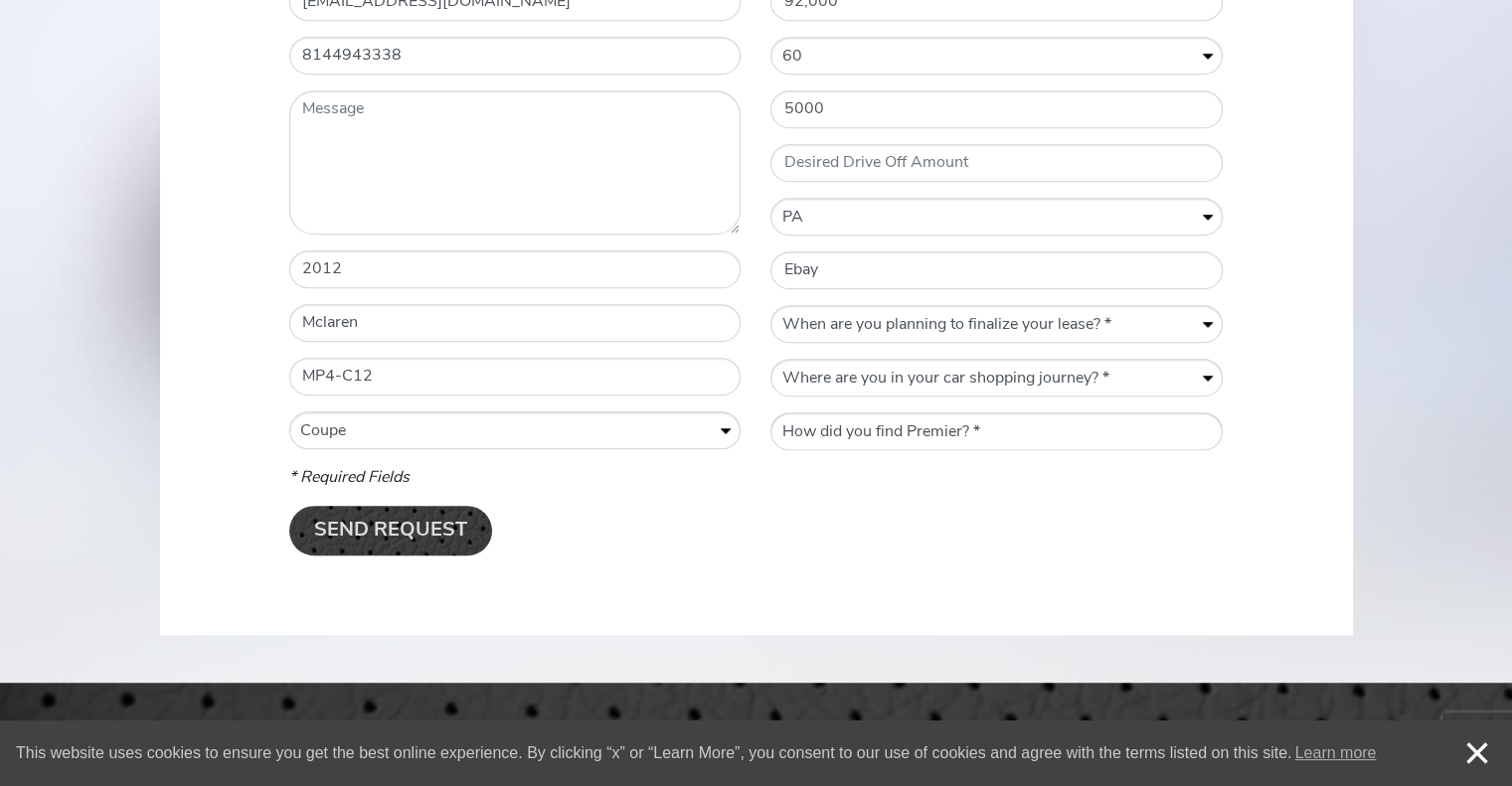 click on "How did you find Premier? * Previously Quoted Previous Premier Customer VINwiki Google Search duPont Registry [PERSON_NAME] Sports Car Market Dealer Referral Friend Referral Event" at bounding box center [996, 432] 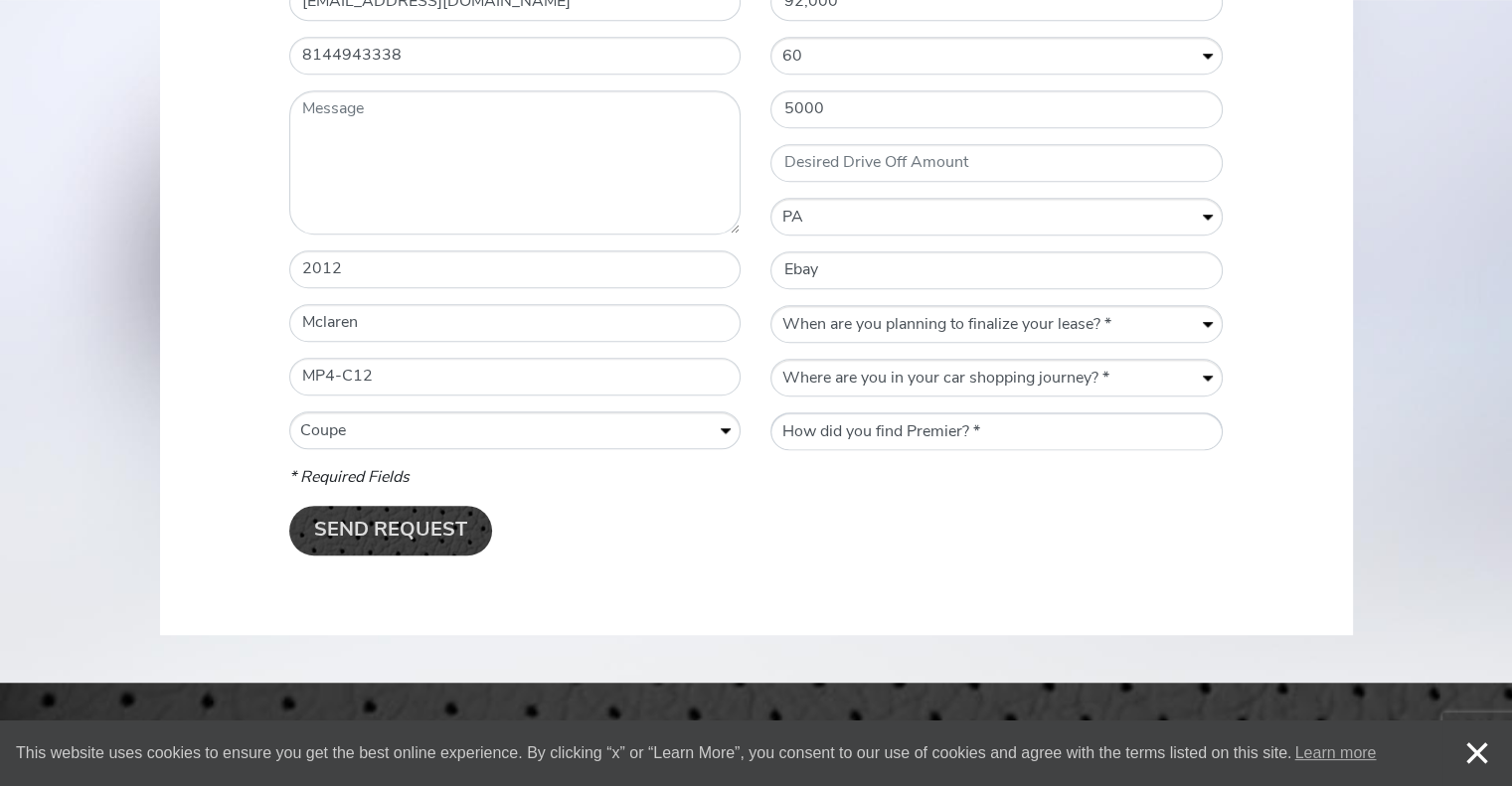 select on "VINwiki" 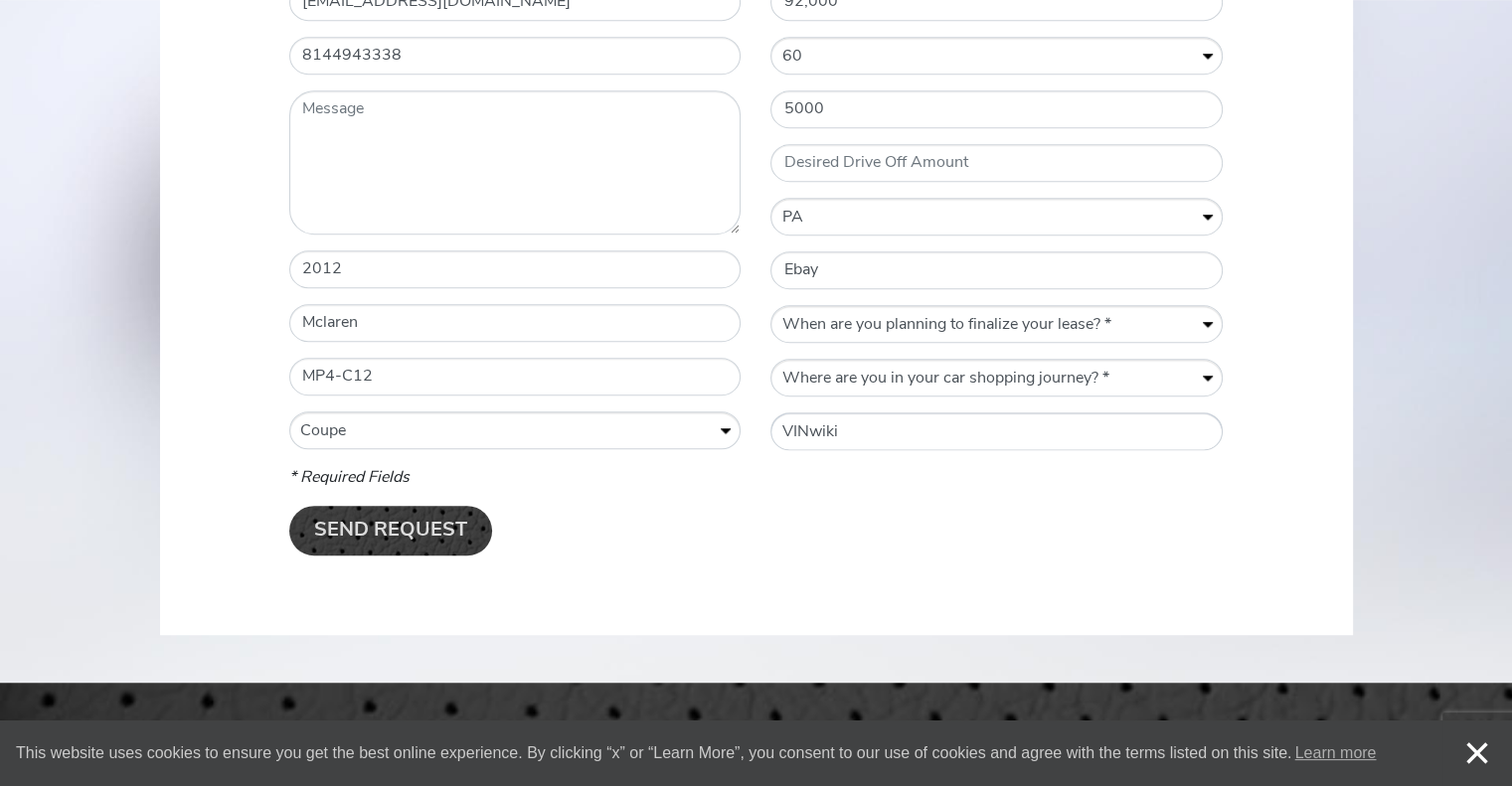 click on "How did you find Premier? * Previously Quoted Previous Premier Customer VINwiki Google Search duPont Registry [PERSON_NAME] Sports Car Market Dealer Referral Friend Referral Event" at bounding box center [996, 432] 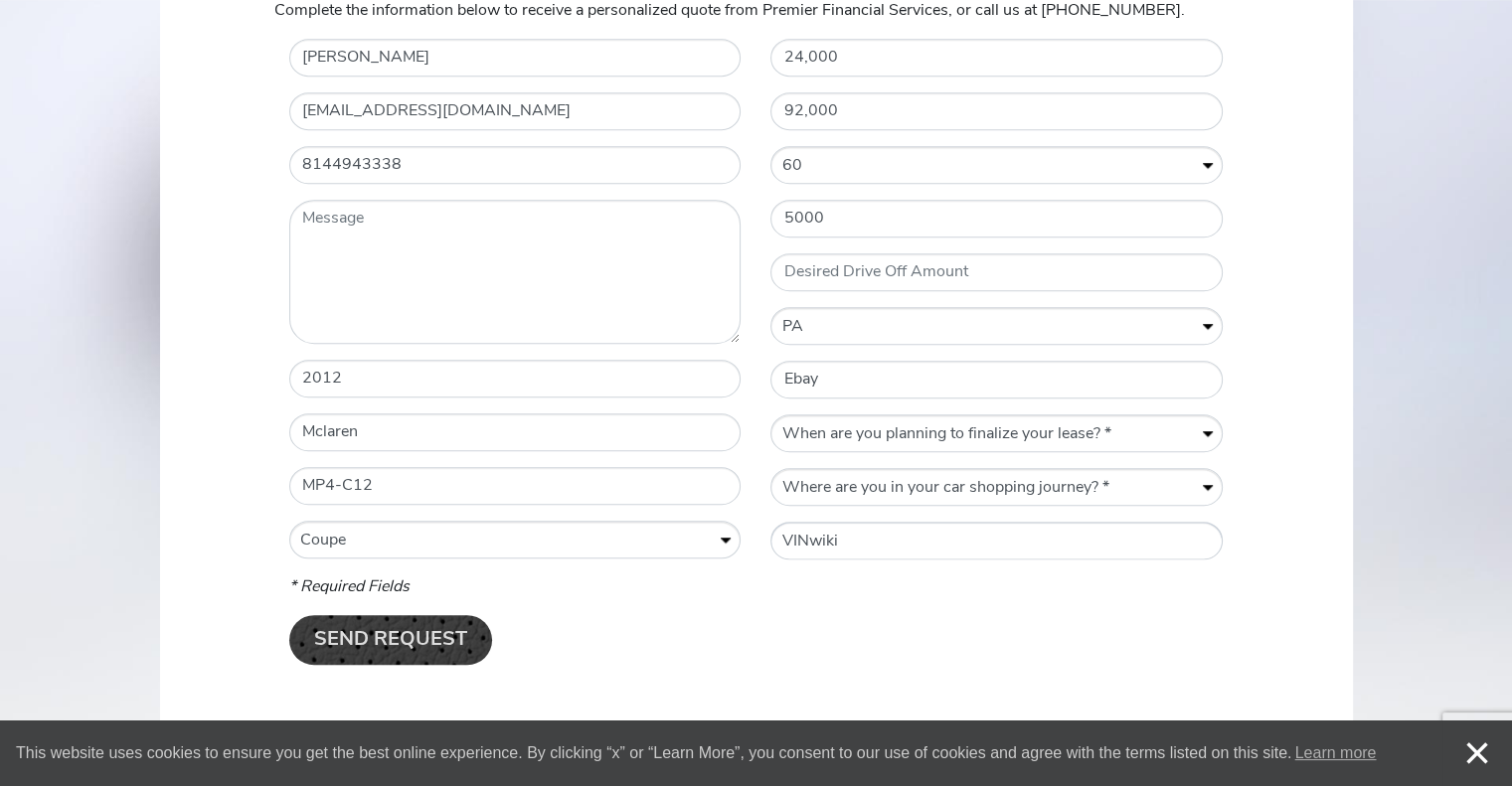 scroll, scrollTop: 938, scrollLeft: 0, axis: vertical 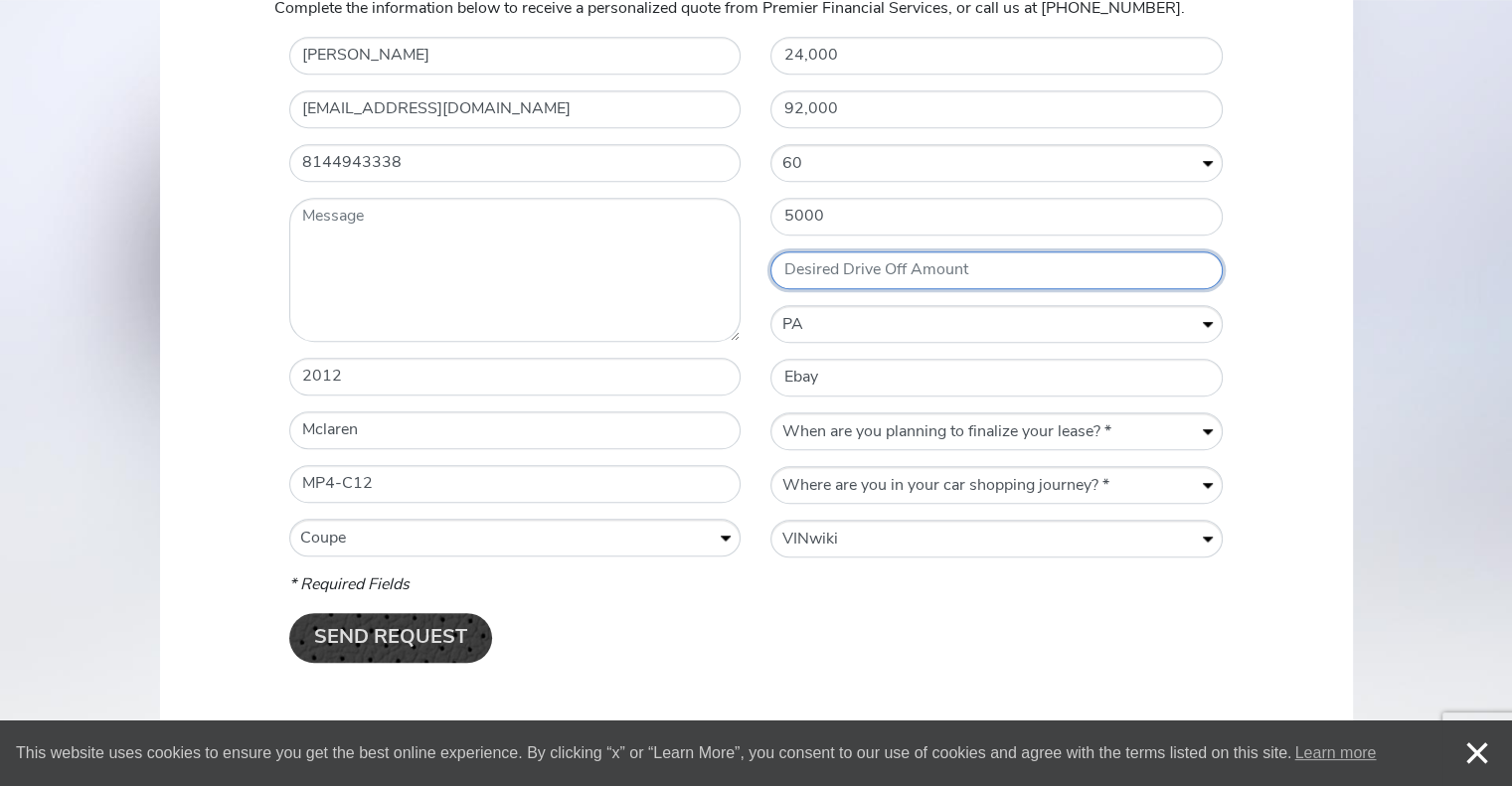 drag, startPoint x: 974, startPoint y: 265, endPoint x: 863, endPoint y: 264, distance: 111.0045 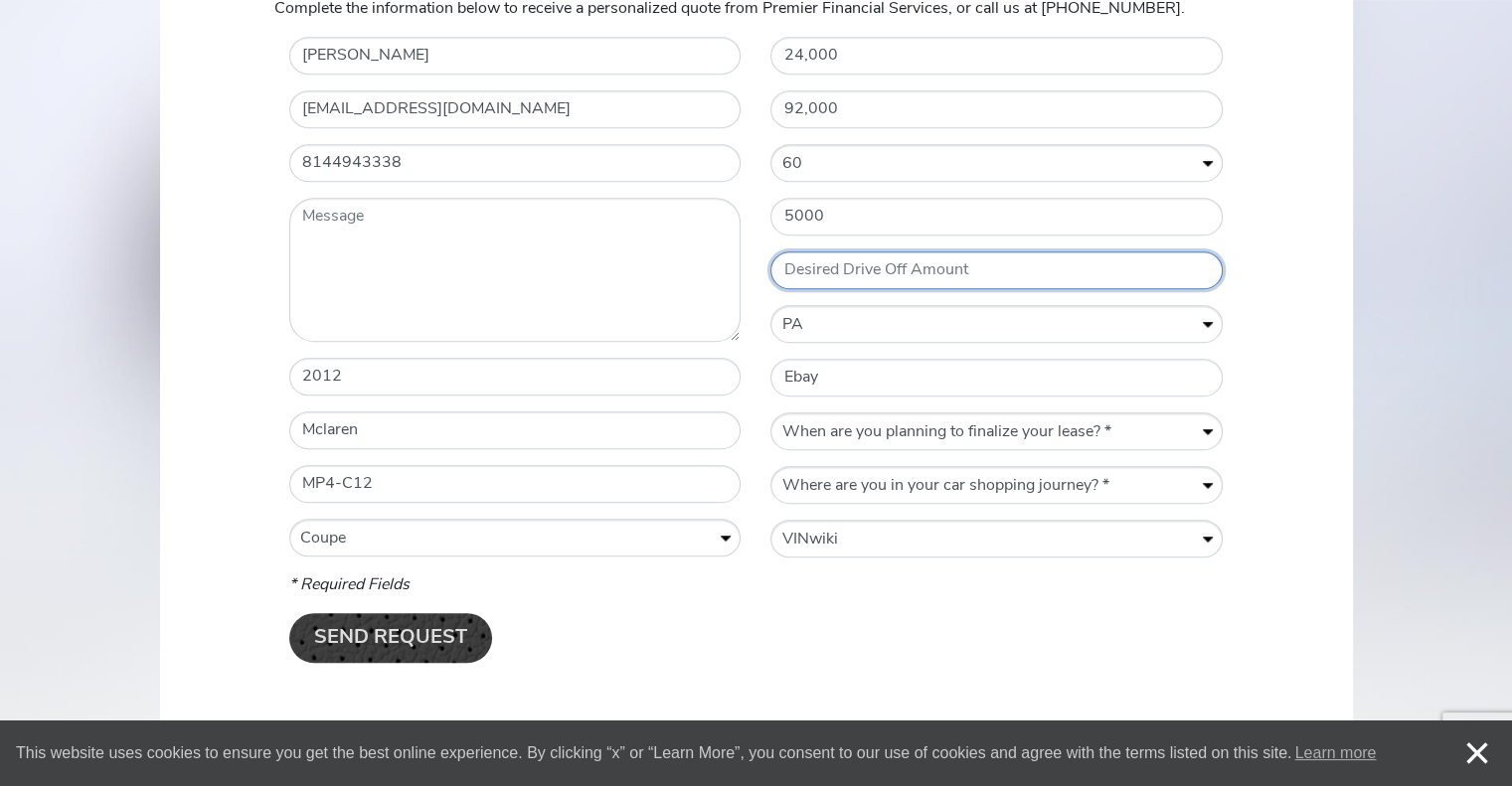 click on "Desired Drive Off Amount" at bounding box center (996, 270) 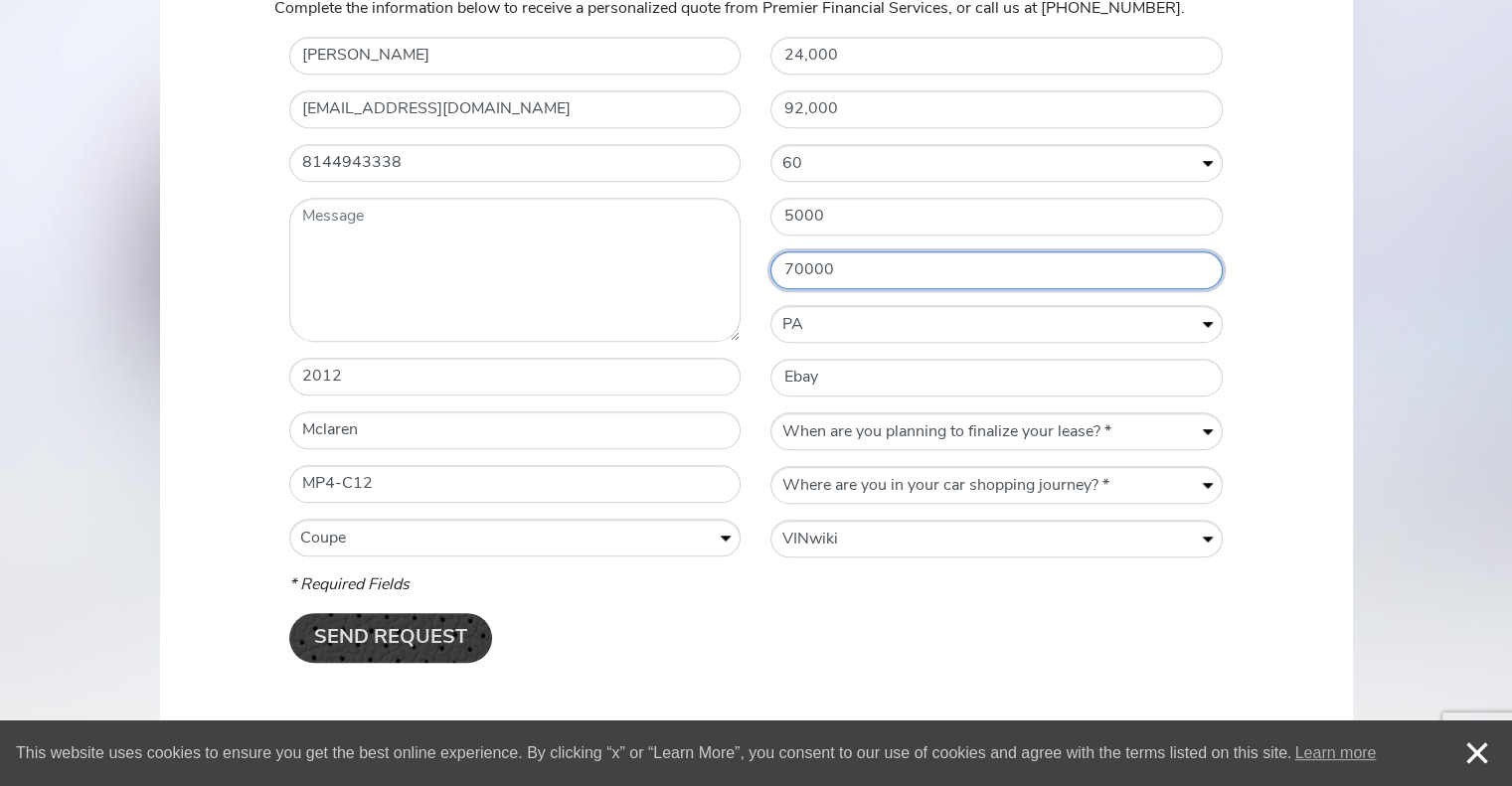 click on "70000" at bounding box center [996, 270] 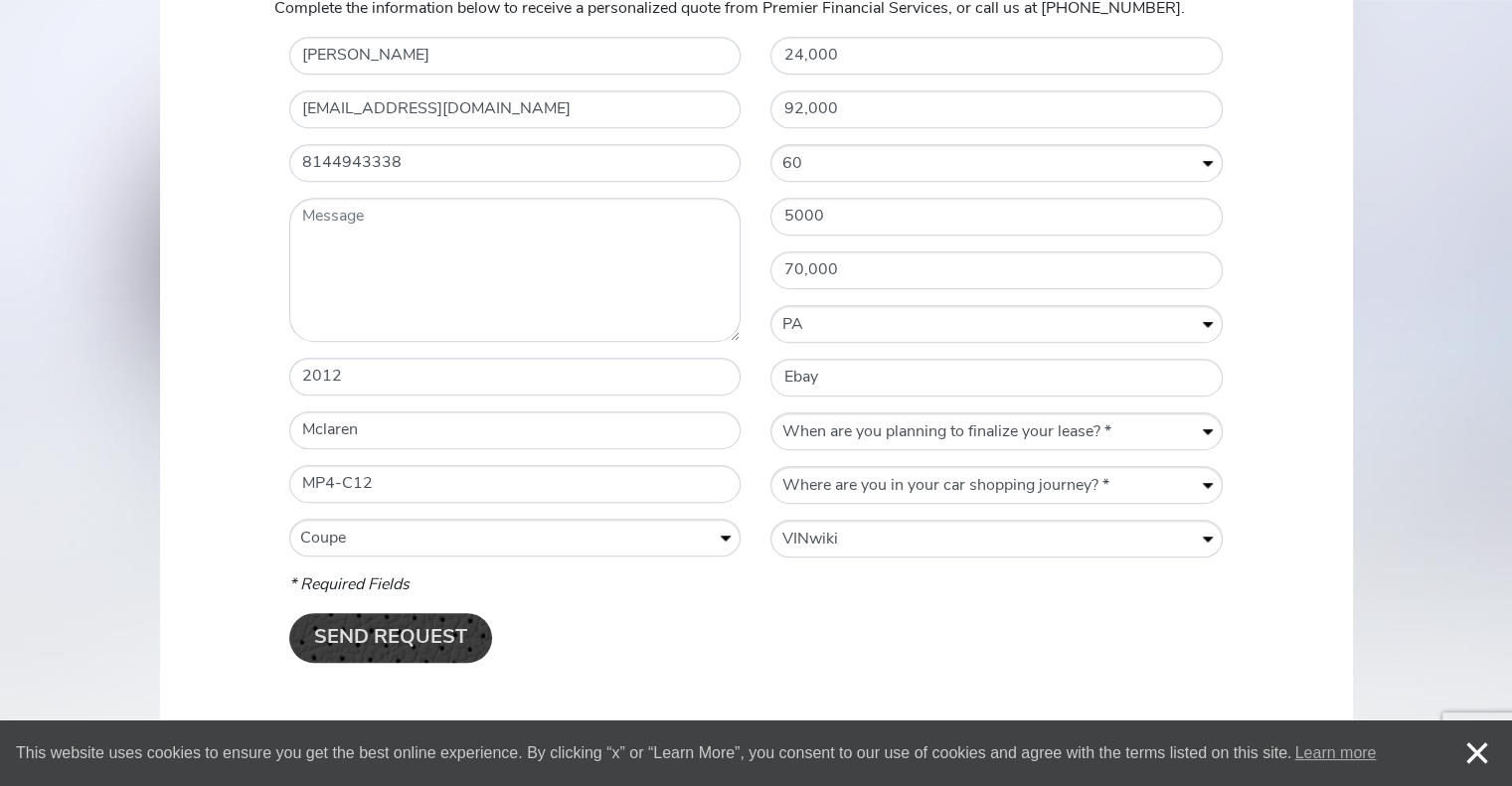 click on "Send Request" at bounding box center (756, 638) 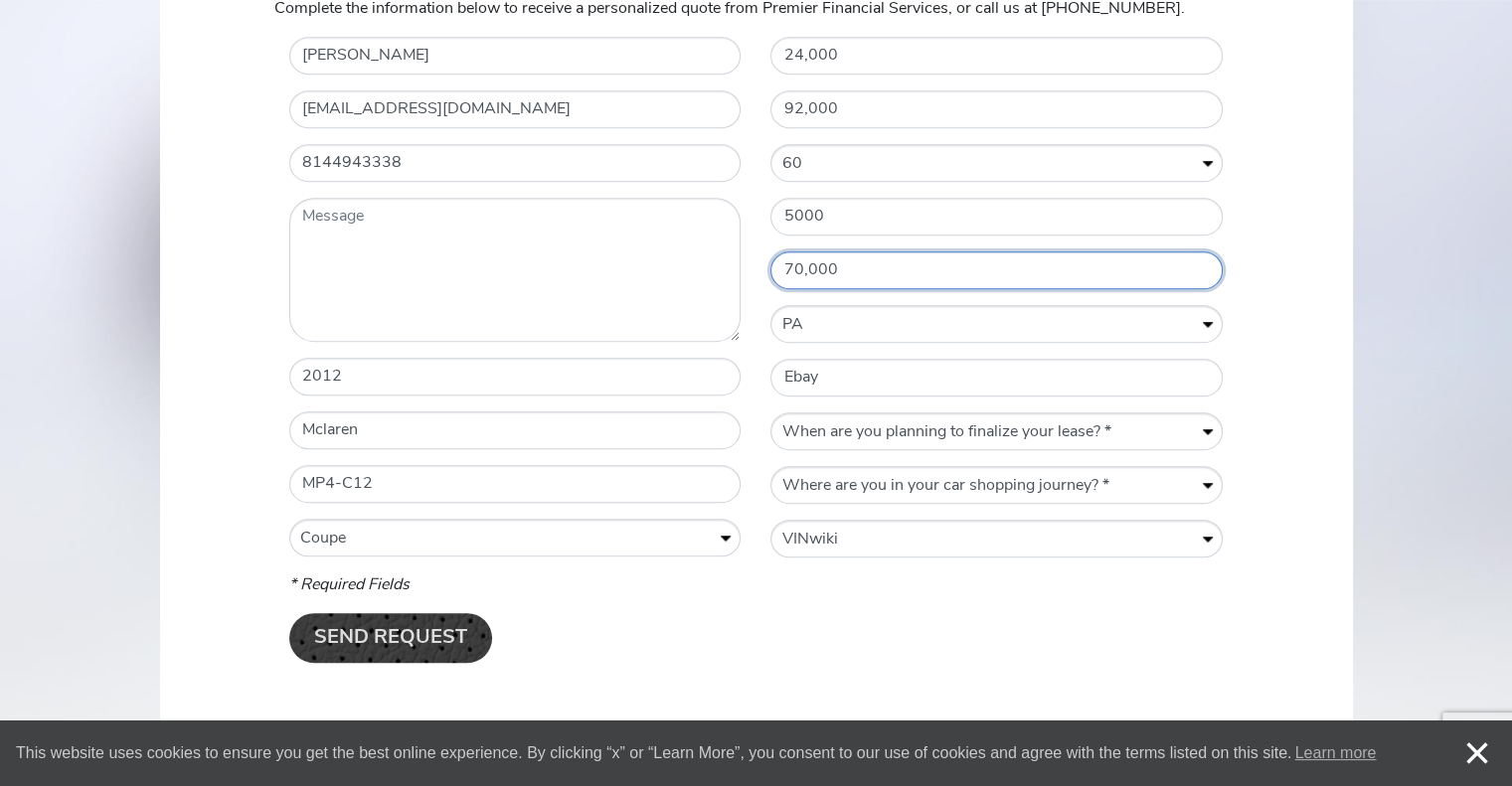 click on "70,000" at bounding box center (996, 270) 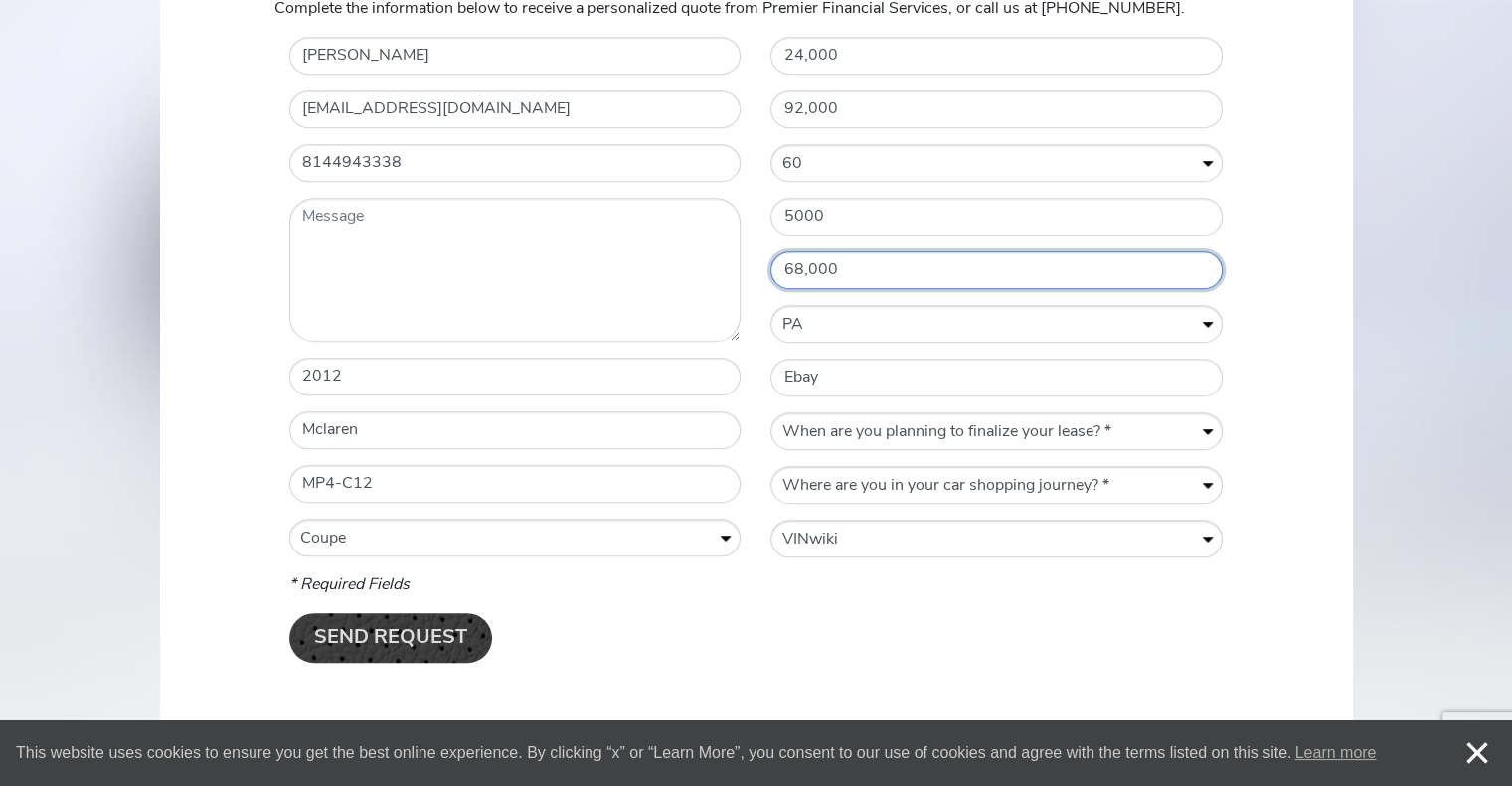 type on "68,000" 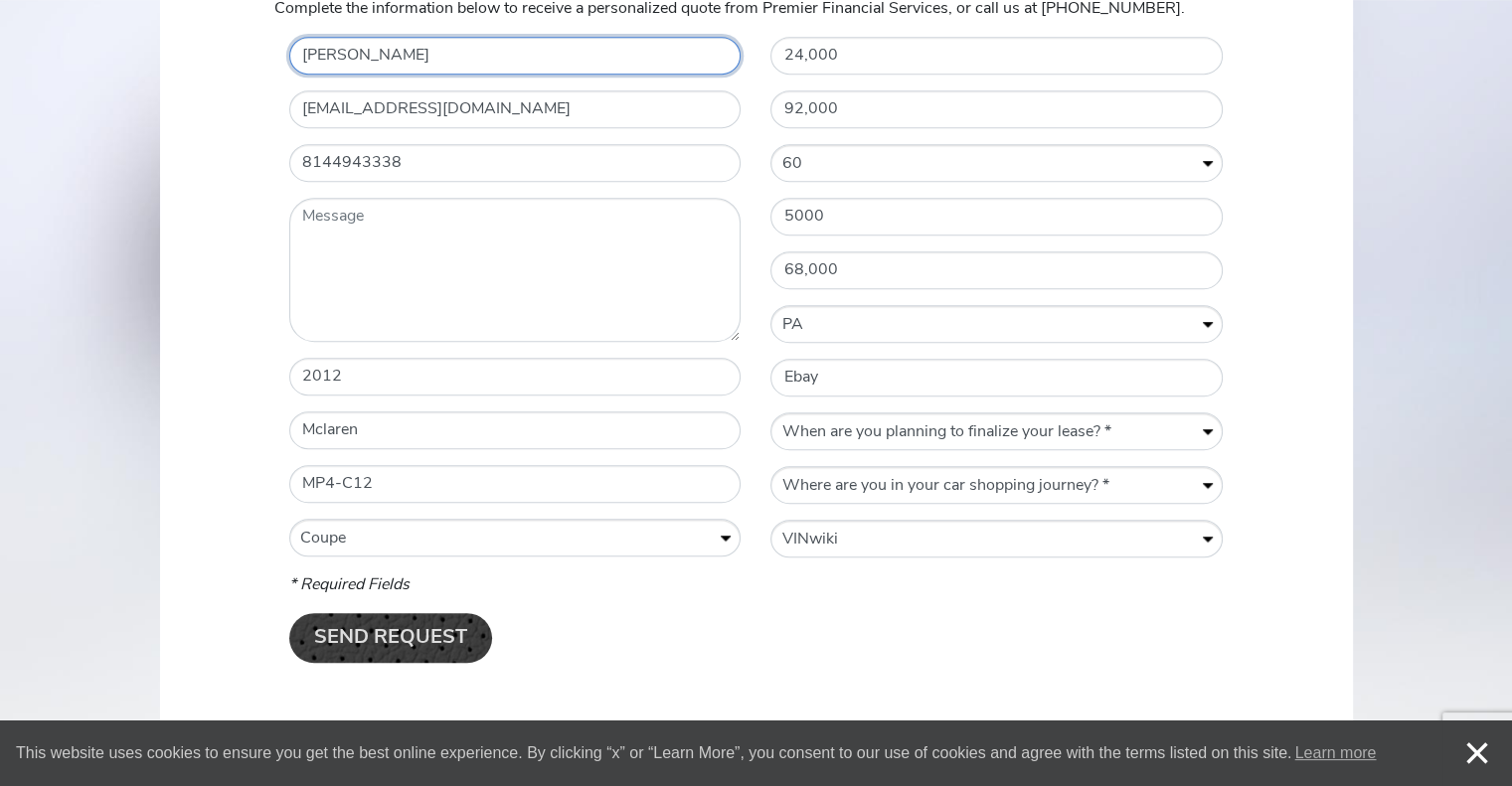 click on "[PERSON_NAME]" at bounding box center (515, 56) 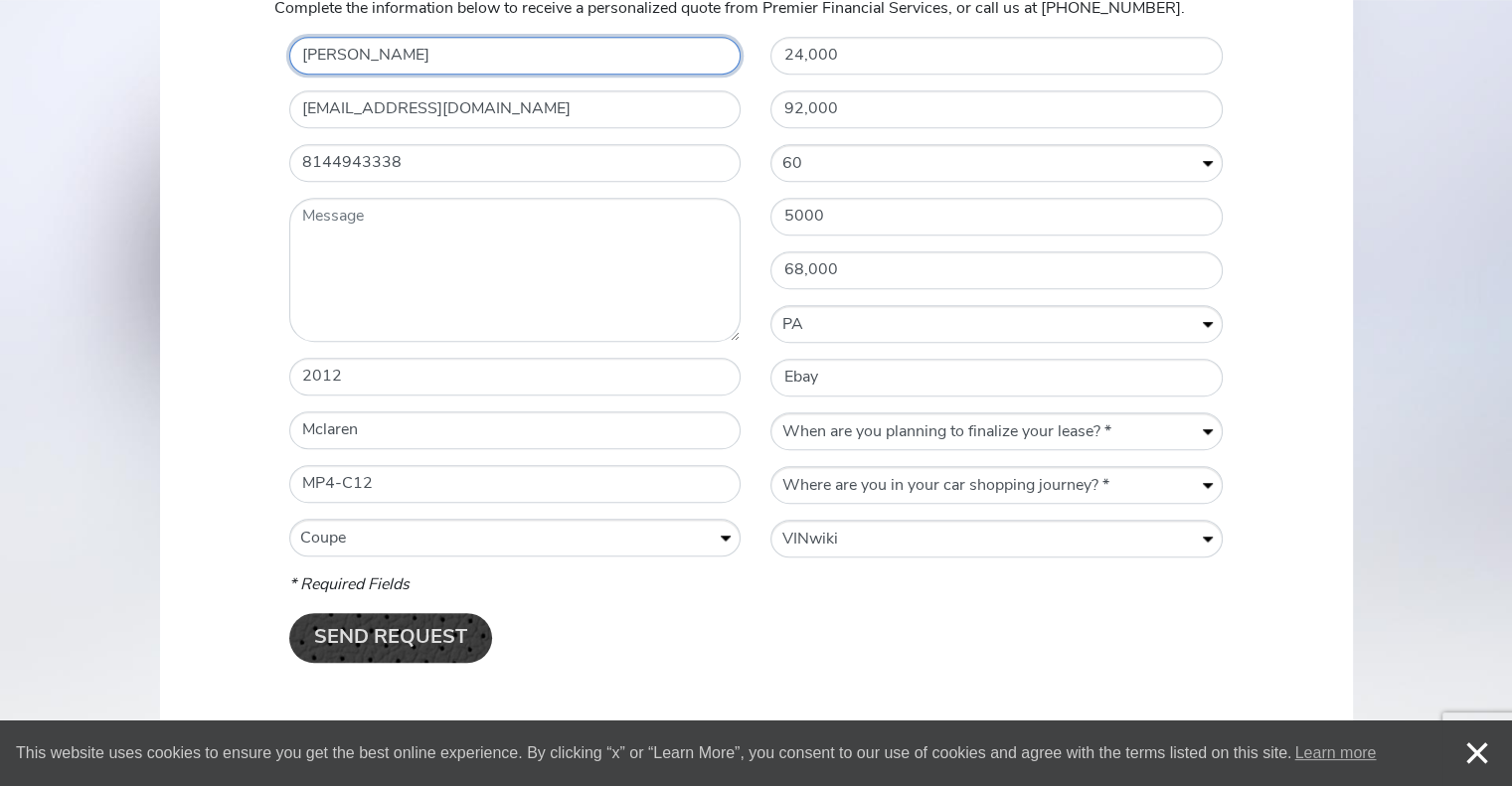 click on "[PERSON_NAME]" at bounding box center [515, 56] 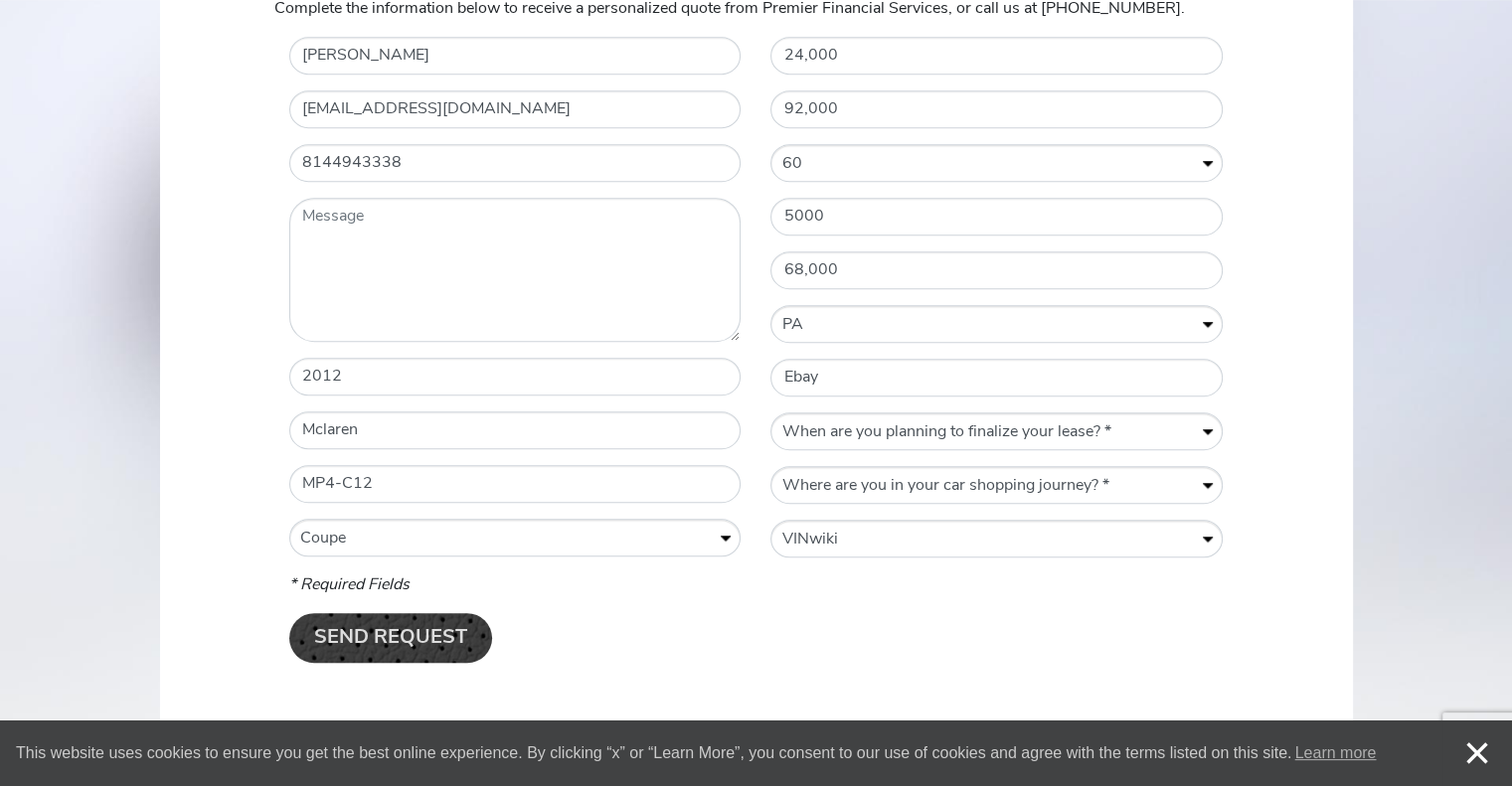 click on "Thinking About Leasing?
Complete the information below to receive a personalized quote from Premier Financial Services, or call us at [PHONE_NUMBER].
*  Name [PERSON_NAME]
*  Email [EMAIL_ADDRESS][DOMAIN_NAME]
*  Telephone Number [PHONE_NUMBER]
Message
*  Vehicle Year [DATE]
*  Vehicle Make Mclaren
*  Vehicle Model MP4-C12
*  Vehicle Body Style
Vehicle Body Style * Convertible Coupe Sedan SUV
Vehicle Mileage 24,000
*  Purchase Price 92,000
Term of Lease (Months)
Terms of Lease (Months) * 12 24 36 48 60
*  Down Payment 5000
Desired Drive Off Amount 68,000
*  Registration State
Registration State * [US_STATE] AK AZ AR CA CO CT [GEOGRAPHIC_DATA] DE [GEOGRAPHIC_DATA] [GEOGRAPHIC_DATA] HI ID IL IN IA KS [GEOGRAPHIC_DATA] [GEOGRAPHIC_DATA] MD" at bounding box center [756, 325] 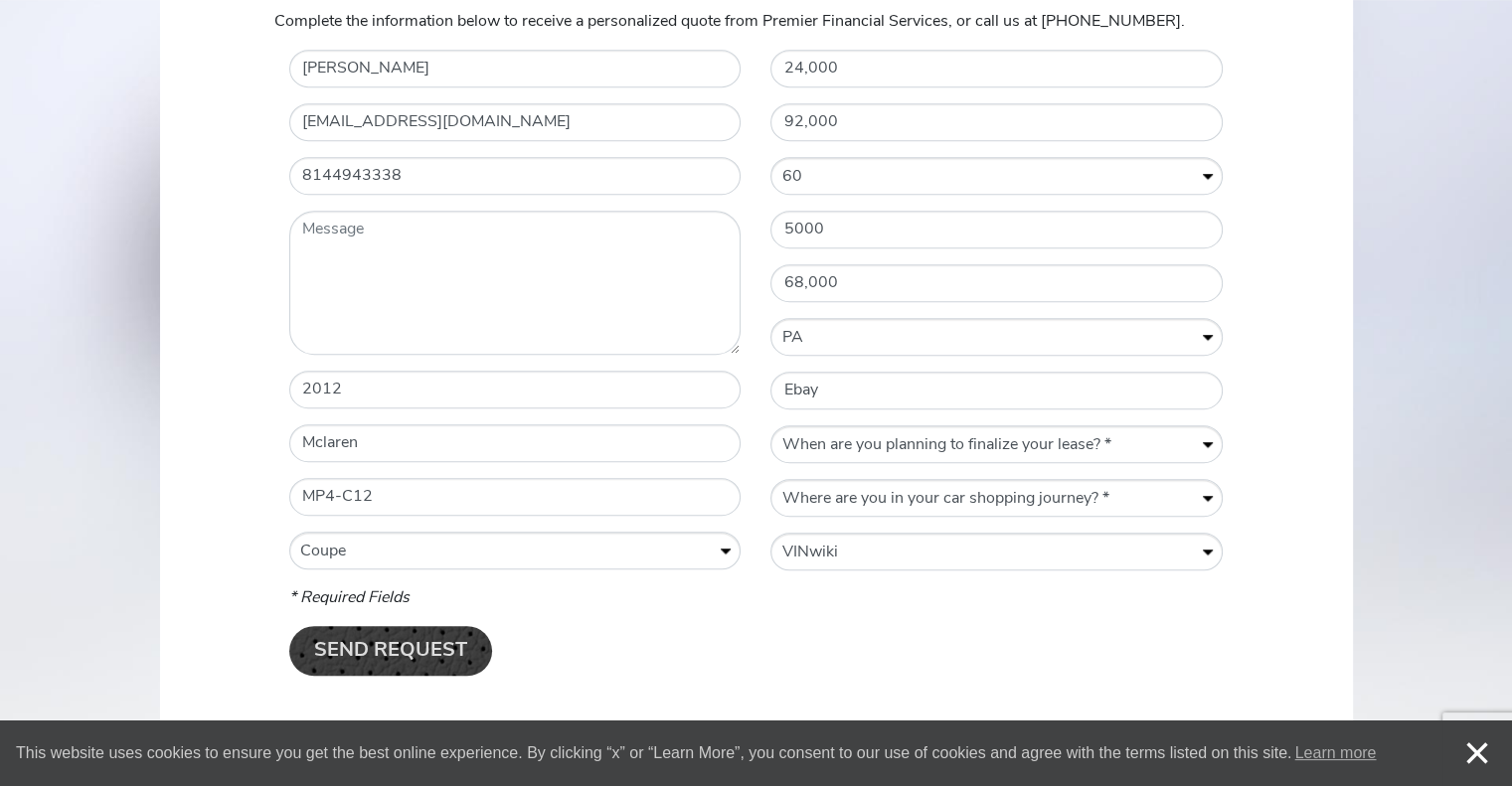 scroll, scrollTop: 934, scrollLeft: 0, axis: vertical 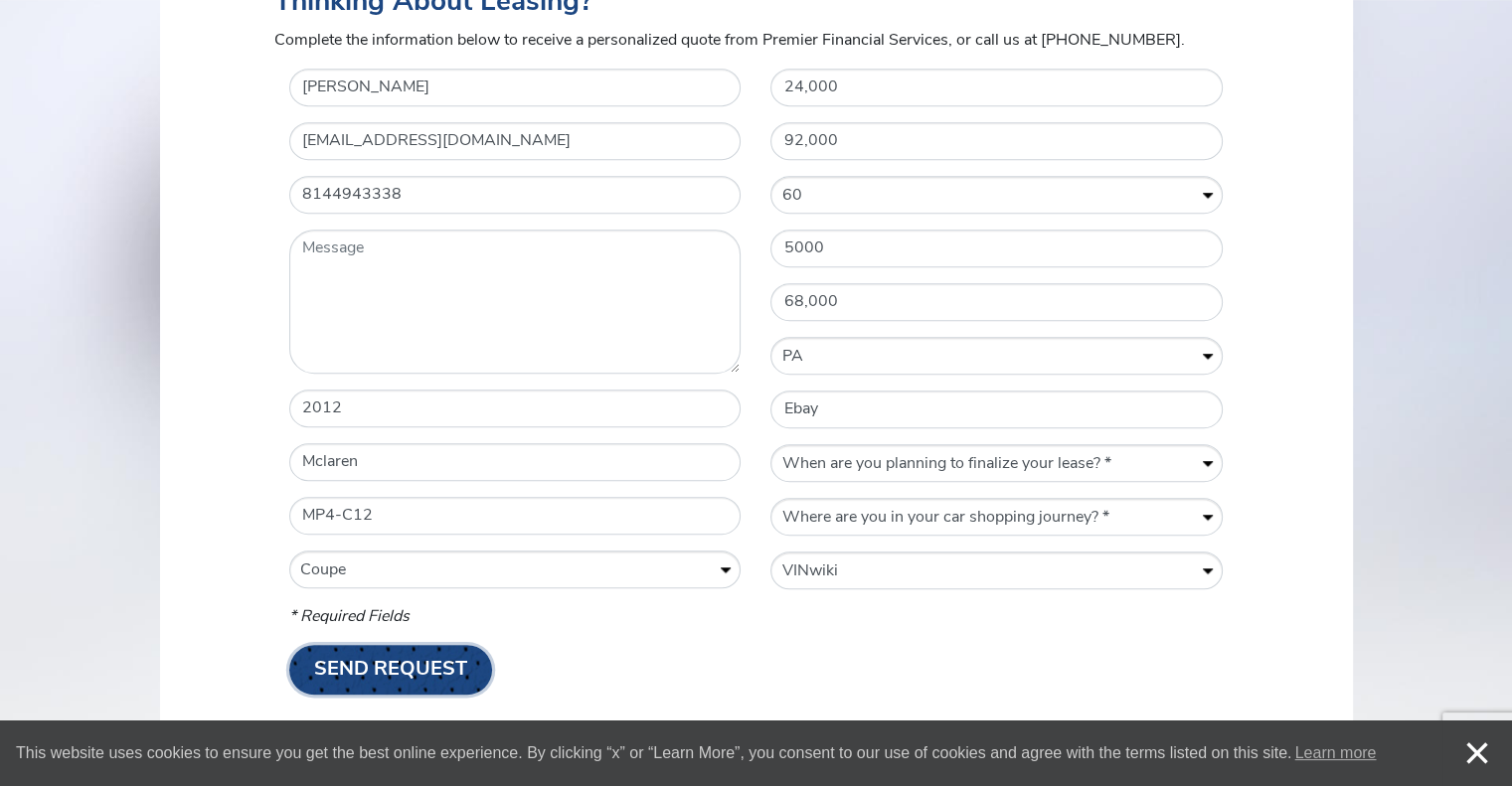 click on "Send Request" at bounding box center [391, 670] 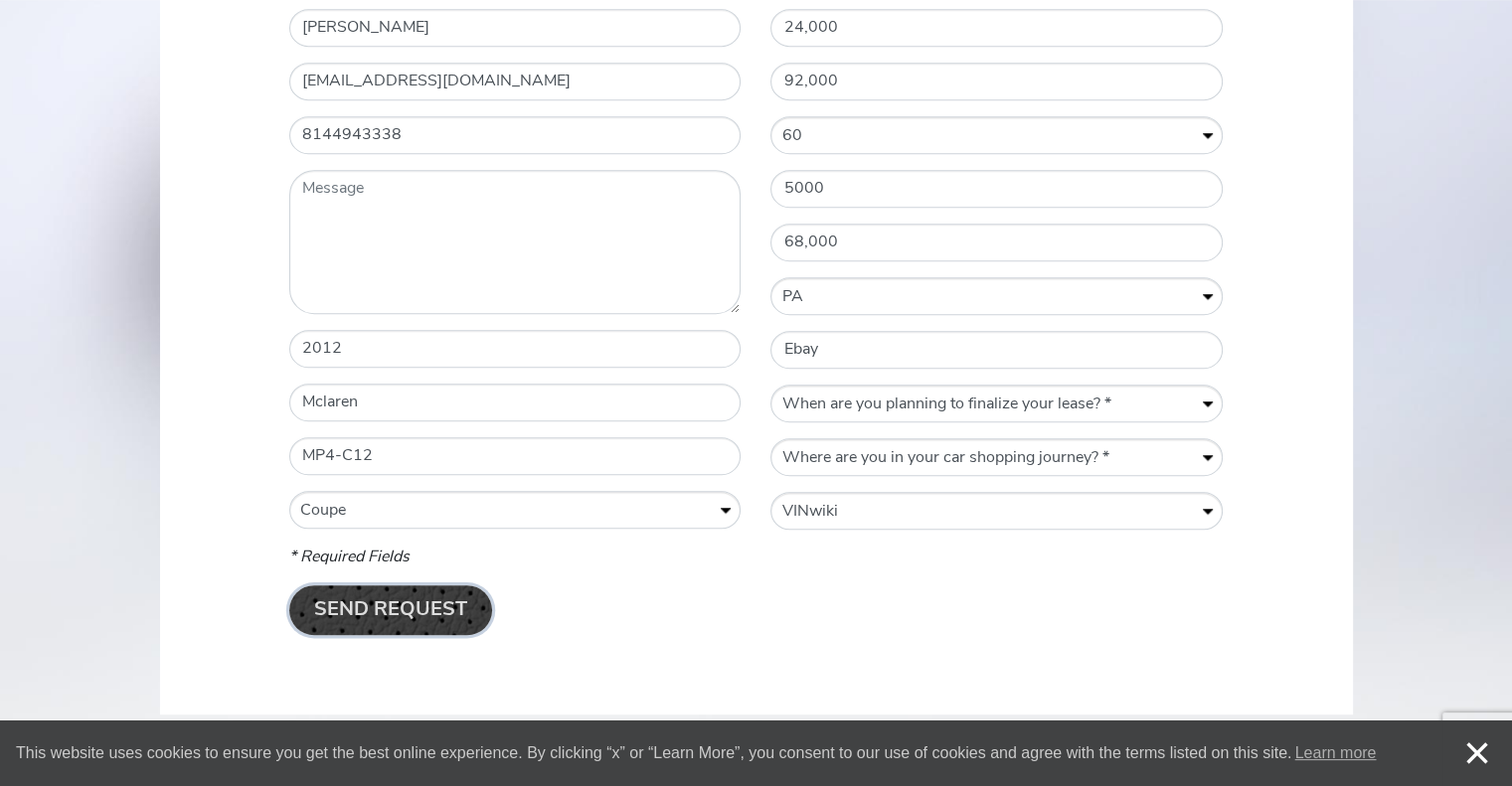 scroll, scrollTop: 964, scrollLeft: 0, axis: vertical 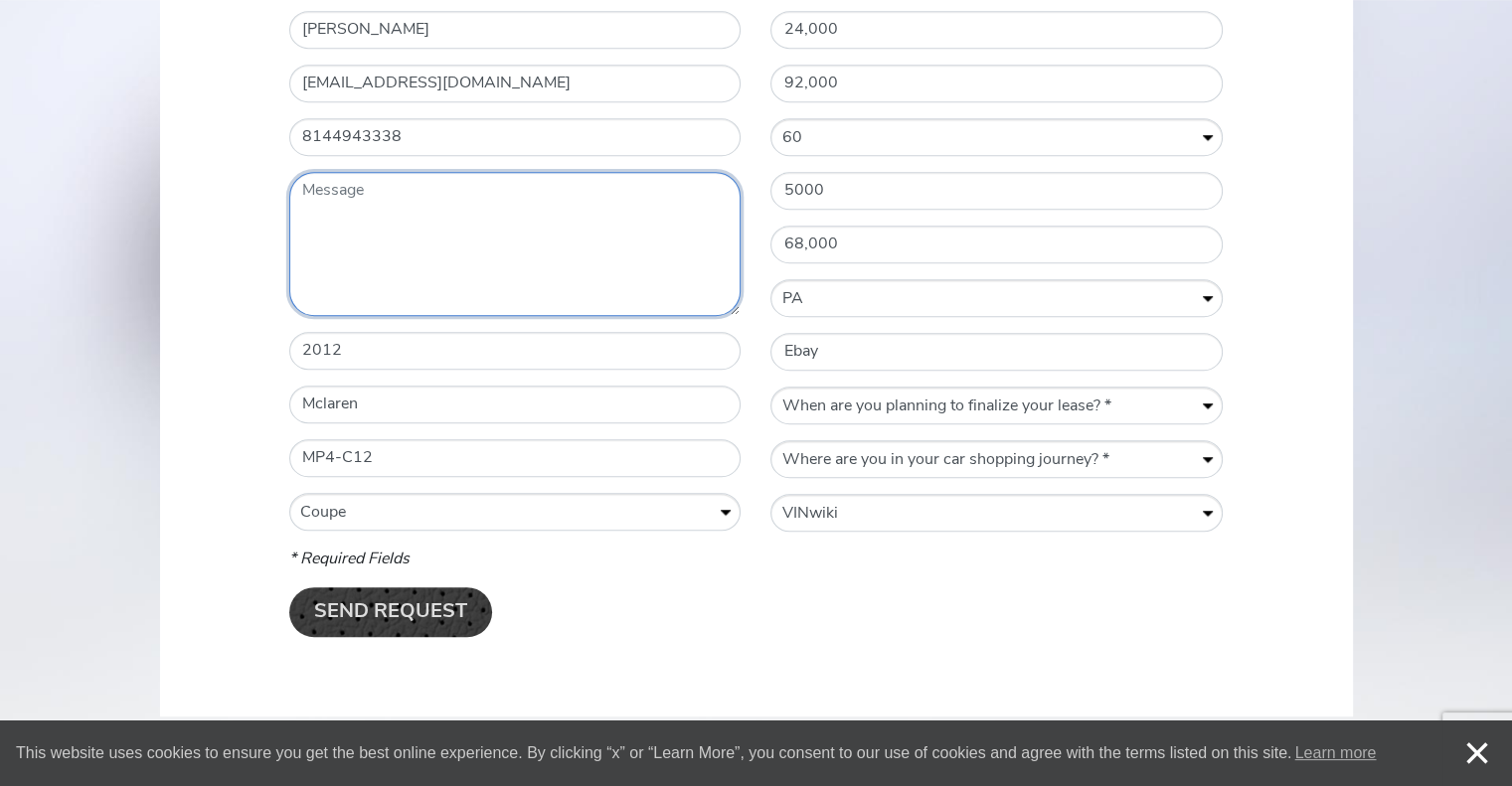 click on "Message" at bounding box center (515, 243) 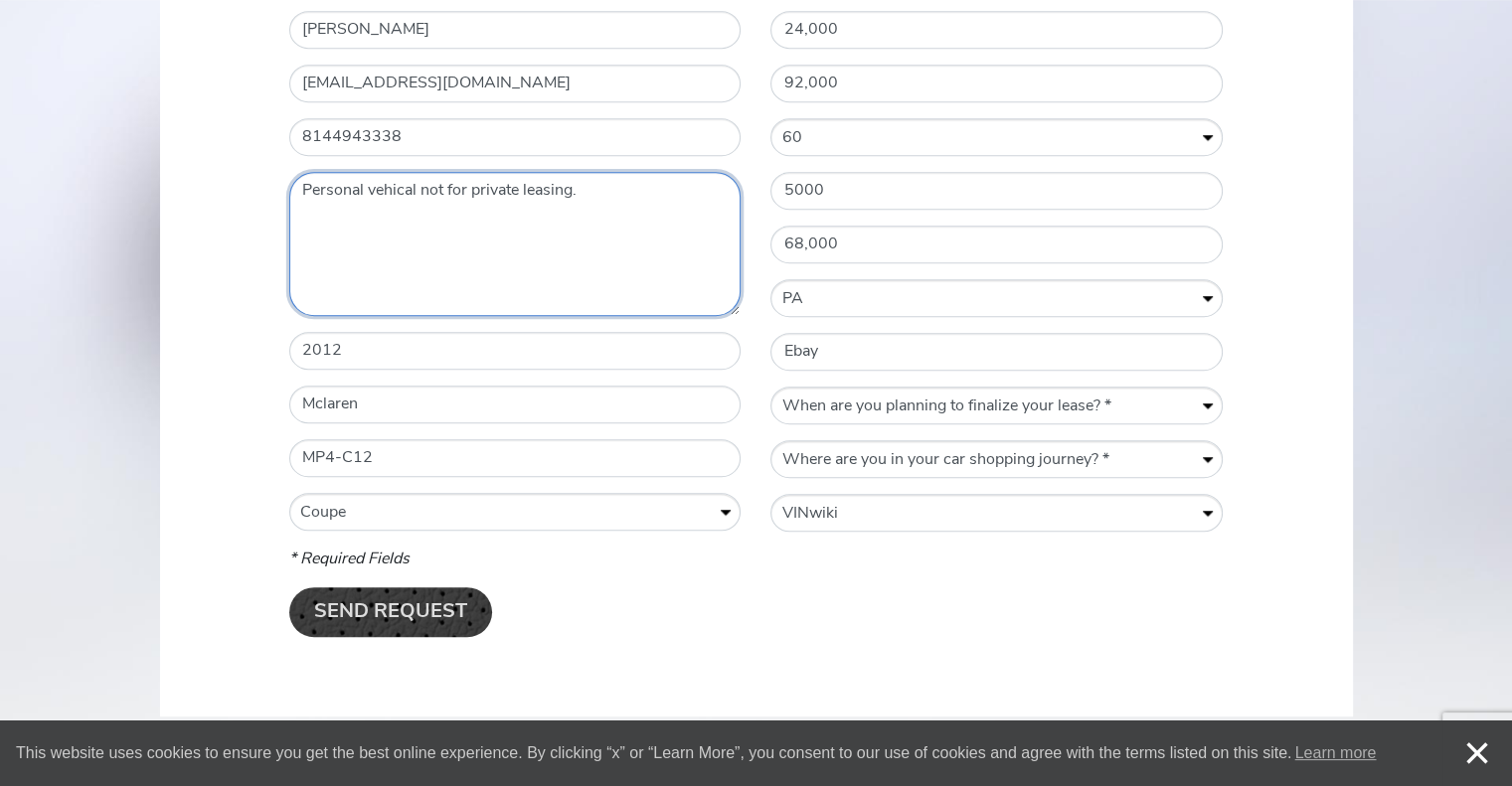 click on "Personal vehical not for private leasing." at bounding box center (515, 243) 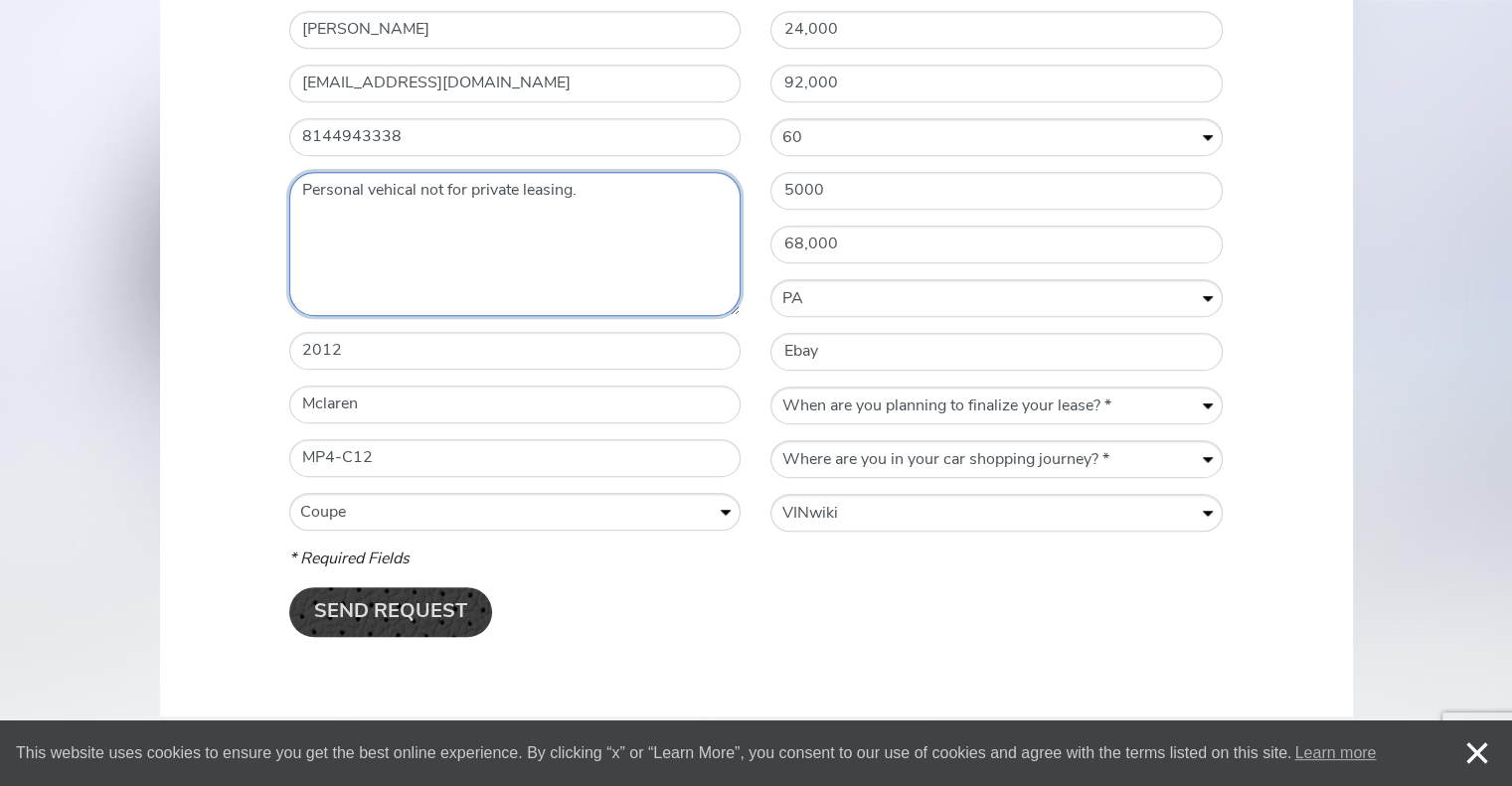 type on "Personal vehicle not for private leasing." 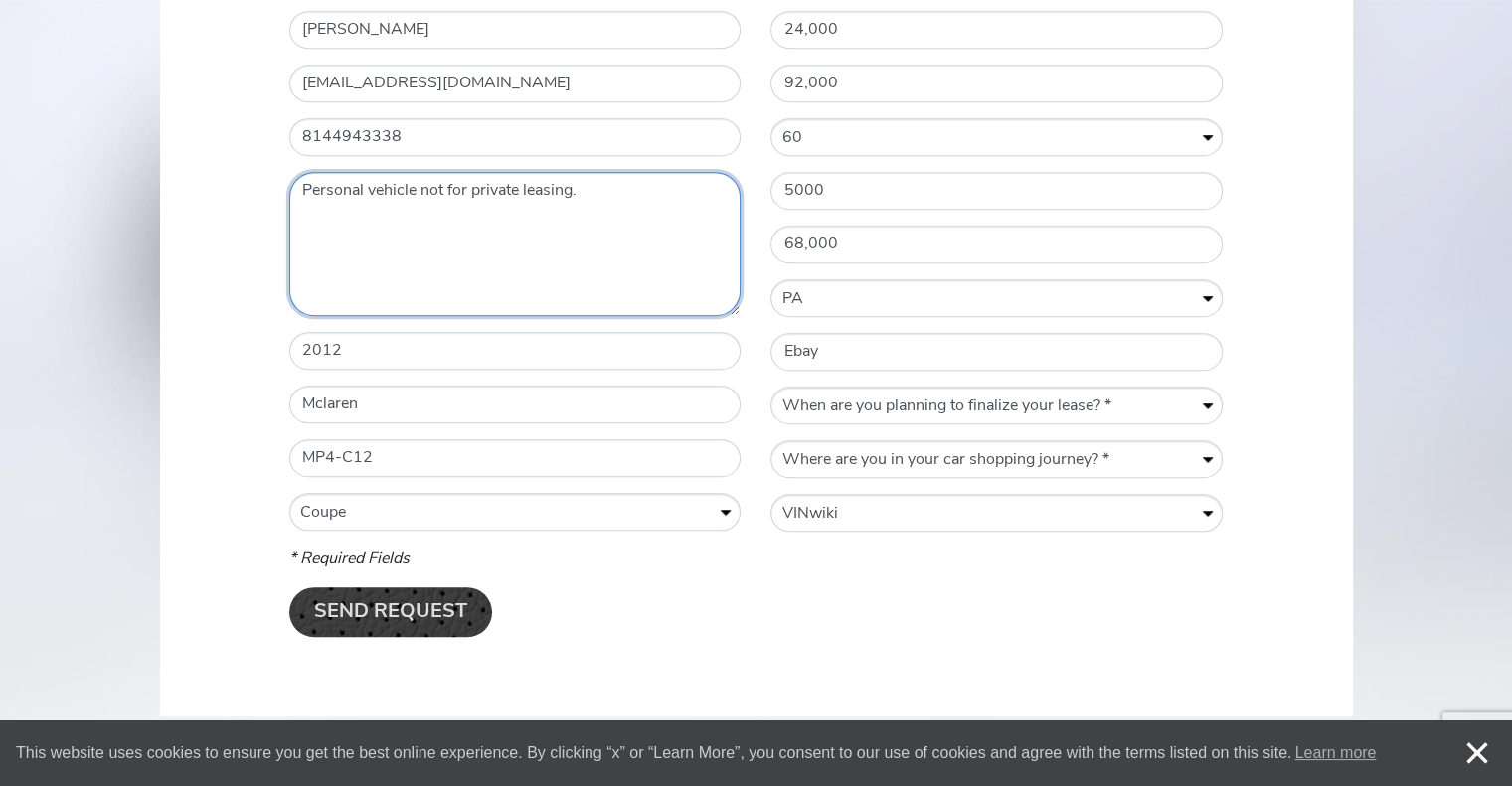 drag, startPoint x: 585, startPoint y: 189, endPoint x: 282, endPoint y: 202, distance: 303.27875 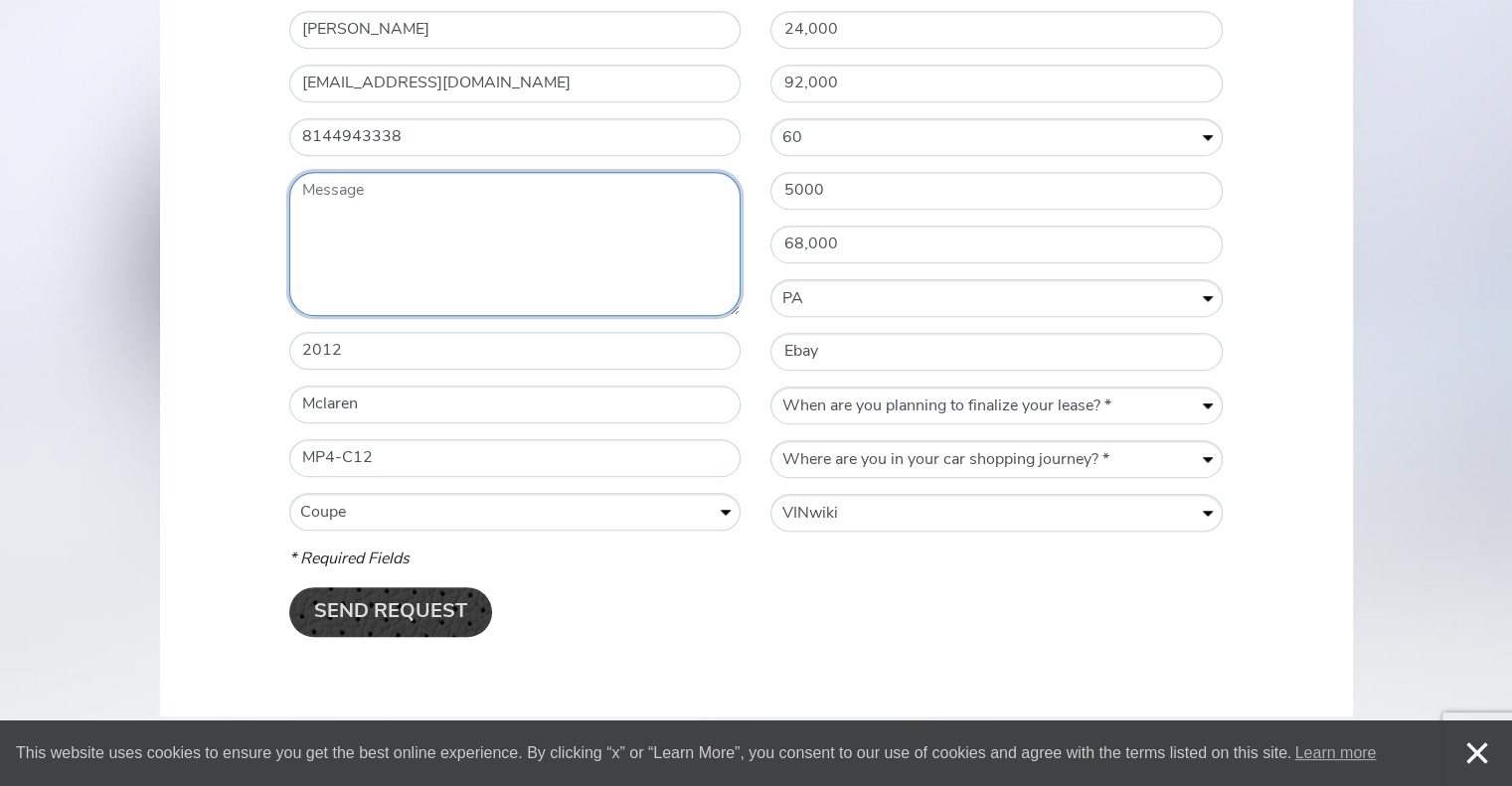 click on "Message" at bounding box center (515, 243) 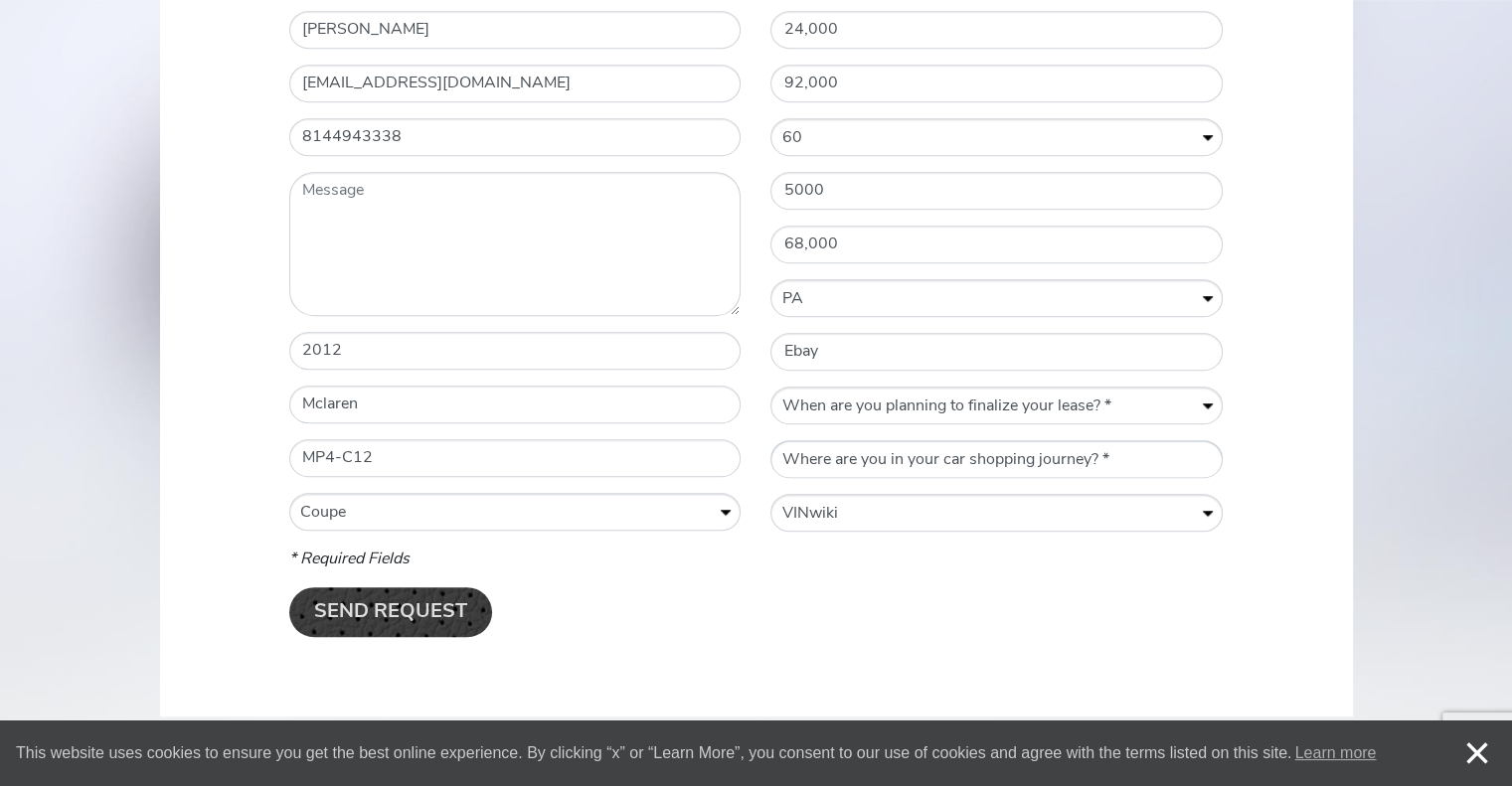 click on "Where are you in your car shopping journey? * Gathering information Actively shopping for a vehicle Ready to lease" at bounding box center [996, 460] 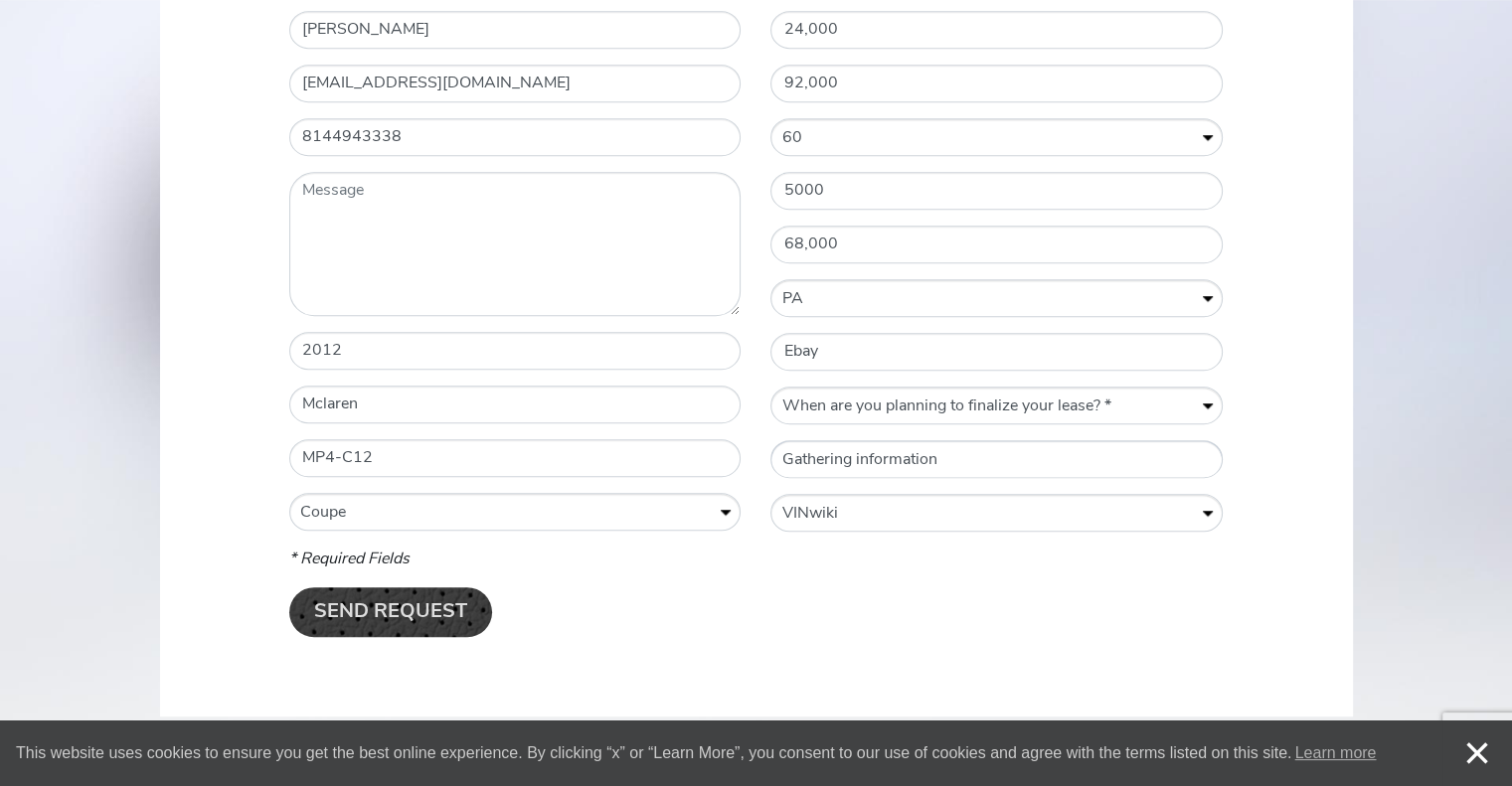 click on "Where are you in your car shopping journey? * Gathering information Actively shopping for a vehicle Ready to lease" at bounding box center [996, 460] 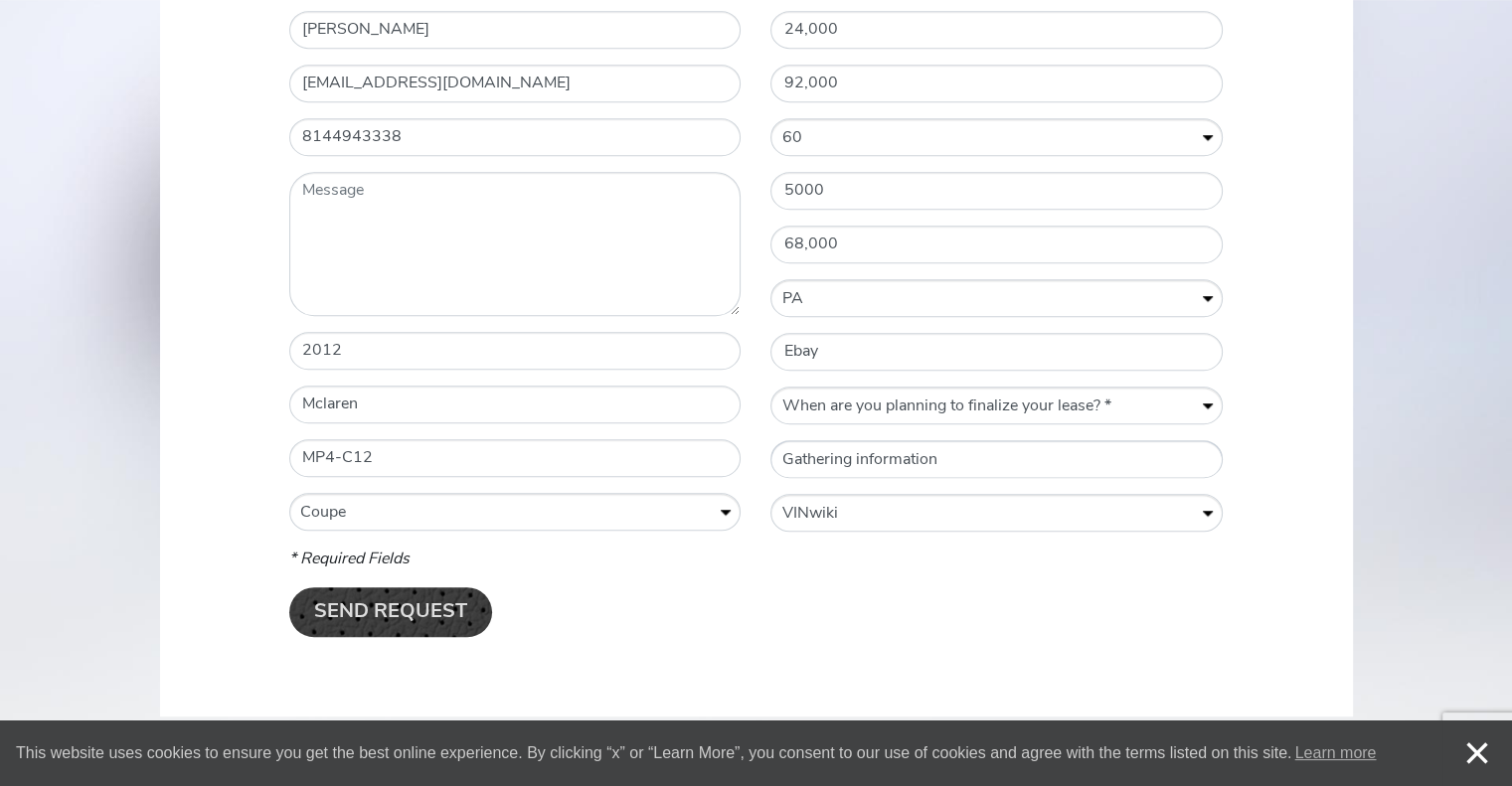 select on "Actively shopping for a vehicle" 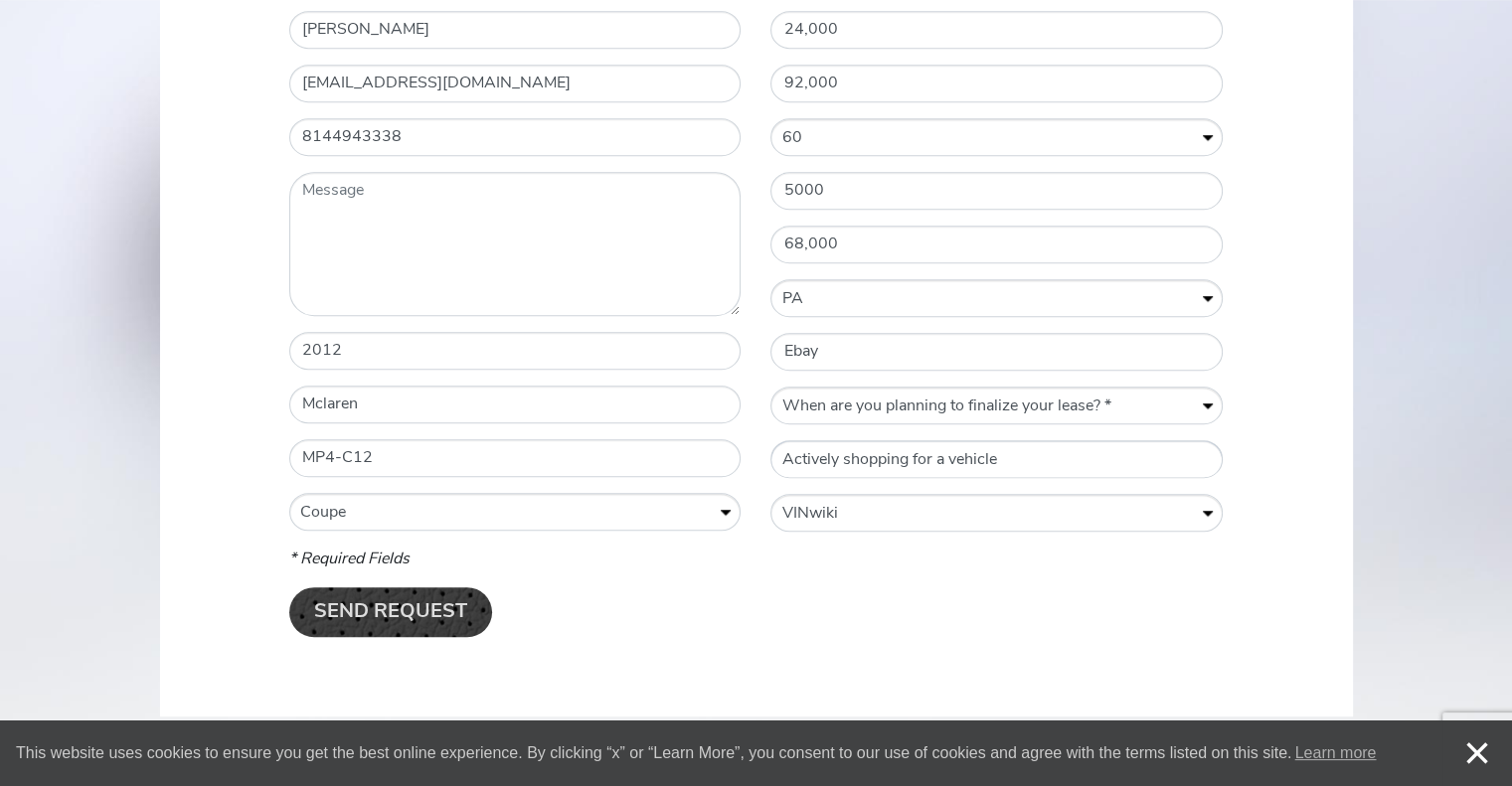 click on "Where are you in your car shopping journey? * Gathering information Actively shopping for a vehicle Ready to lease" at bounding box center (996, 460) 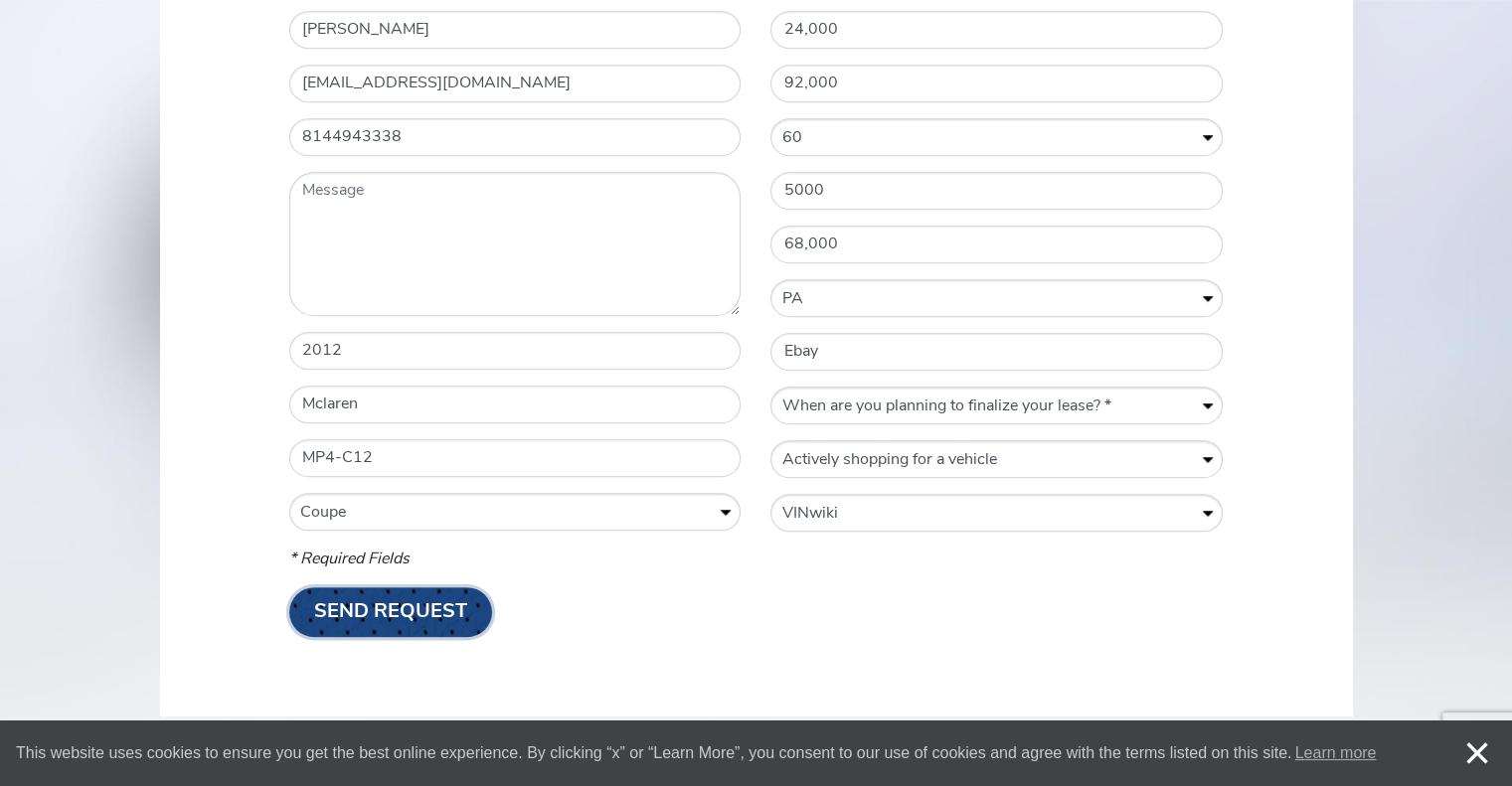 click on "Send Request" at bounding box center [391, 612] 